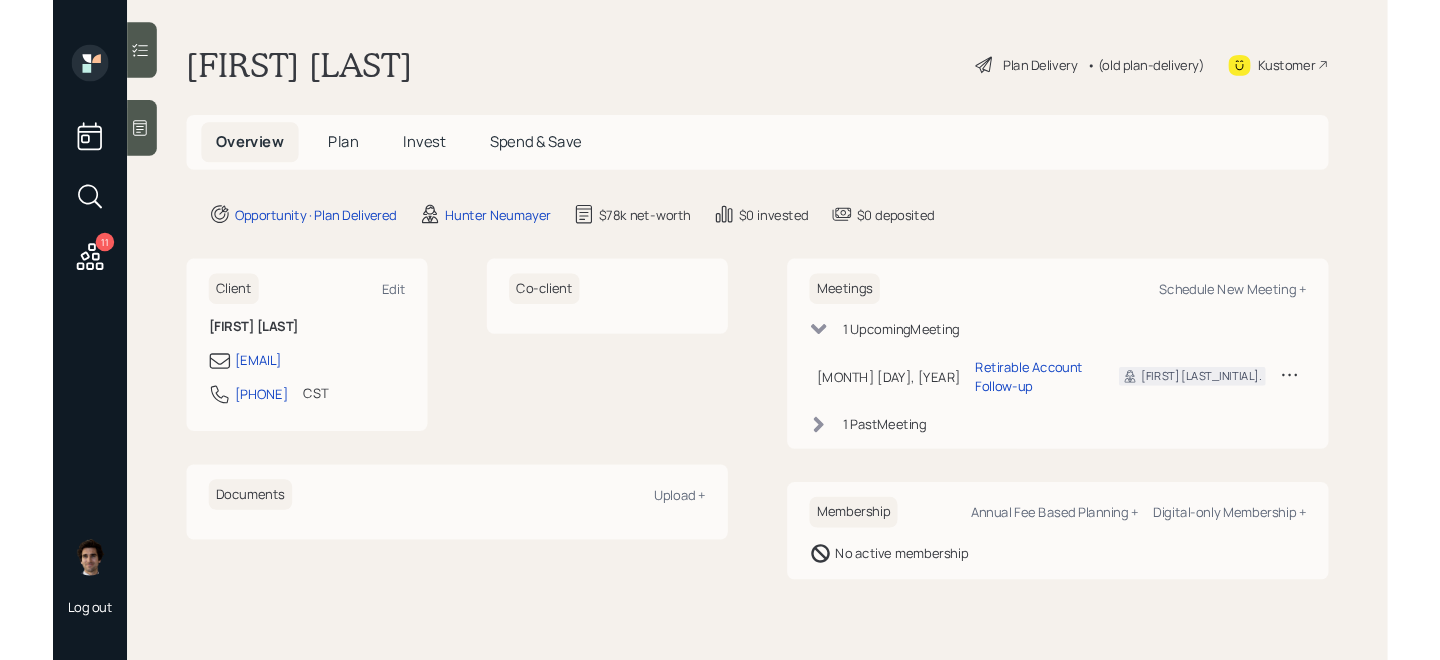 scroll, scrollTop: 0, scrollLeft: 0, axis: both 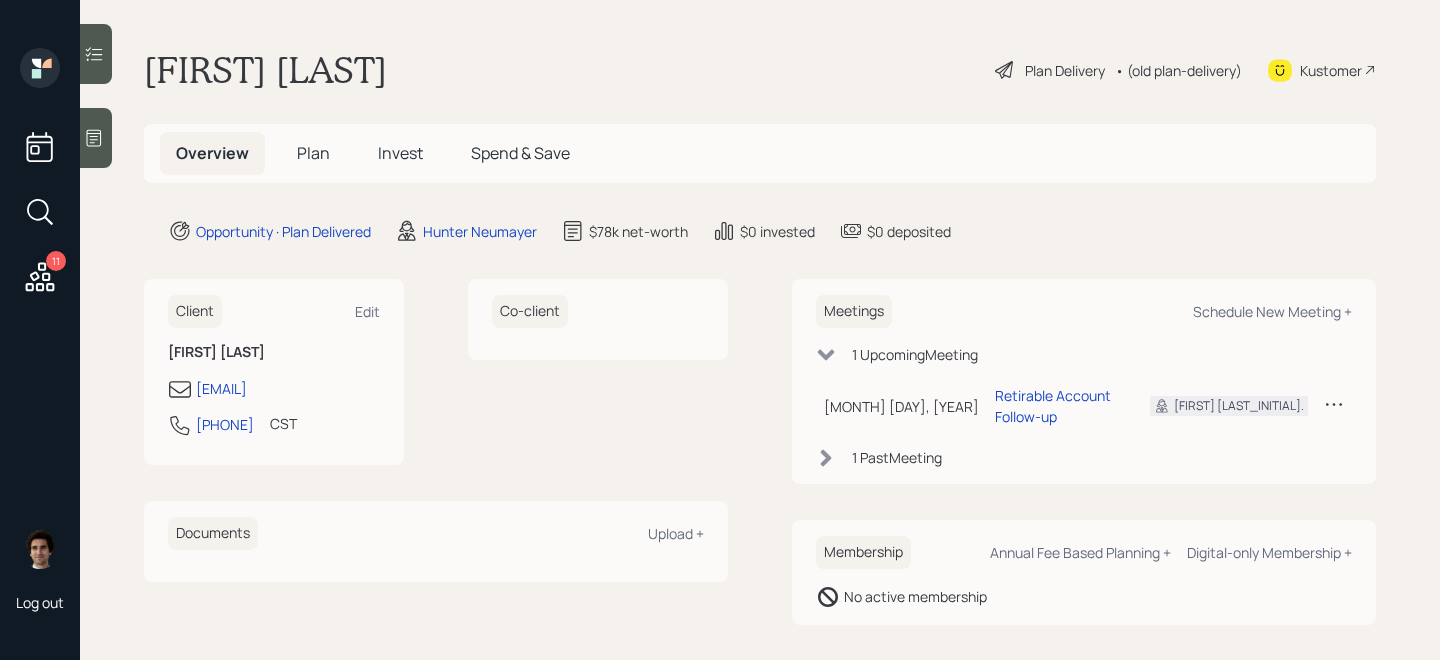 click on "Plan Delivery" at bounding box center [1065, 70] 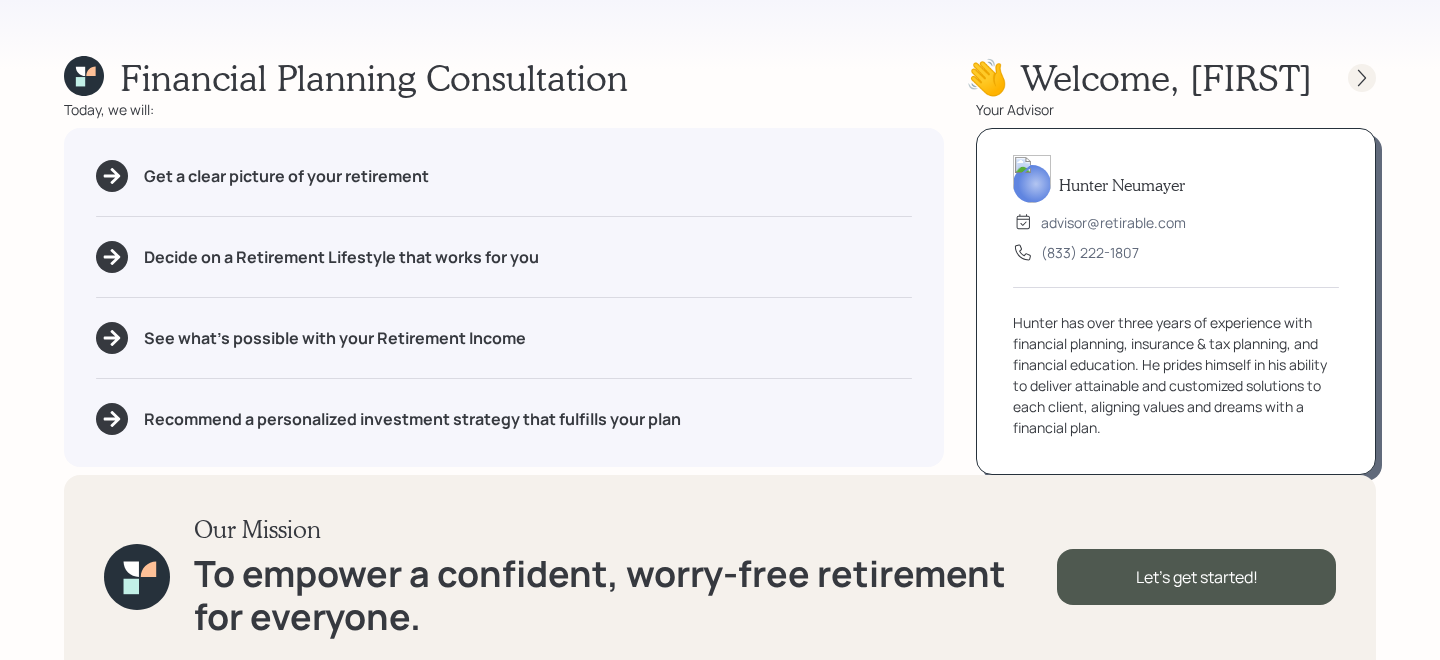 click 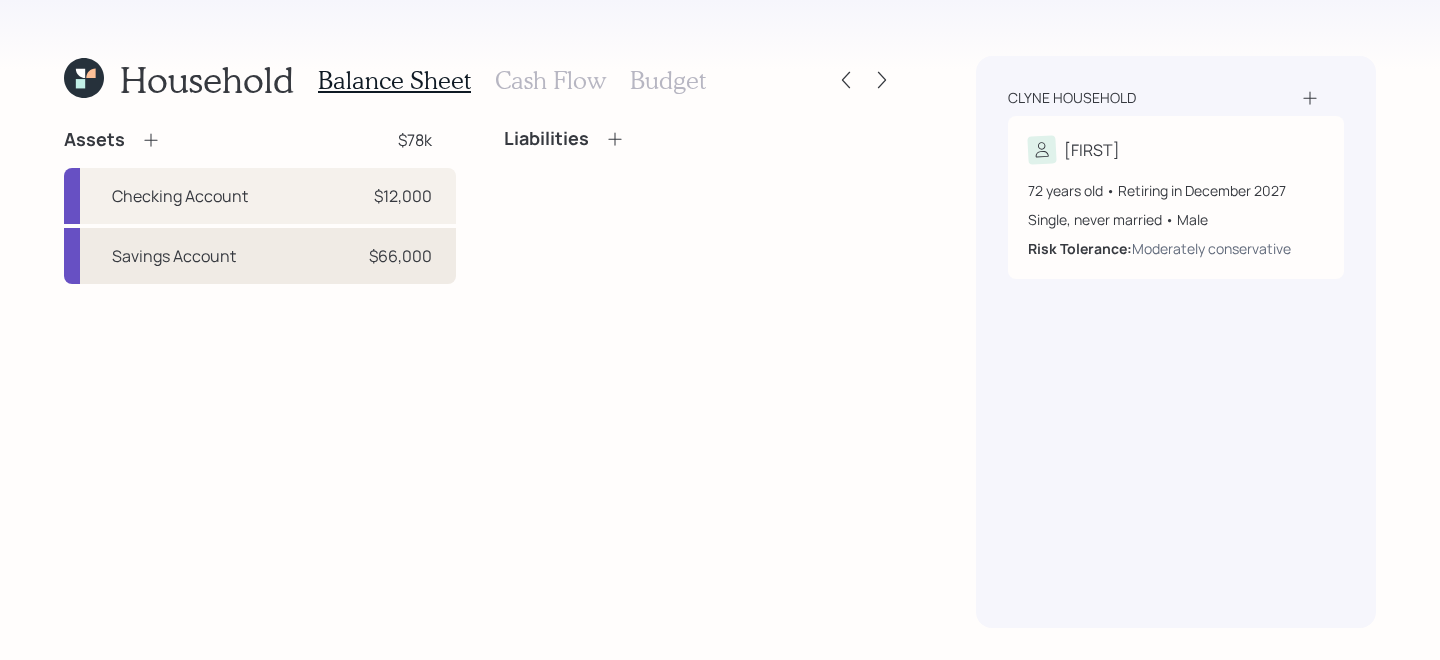 click on "Savings Account $[AMOUNT]" at bounding box center (260, 256) 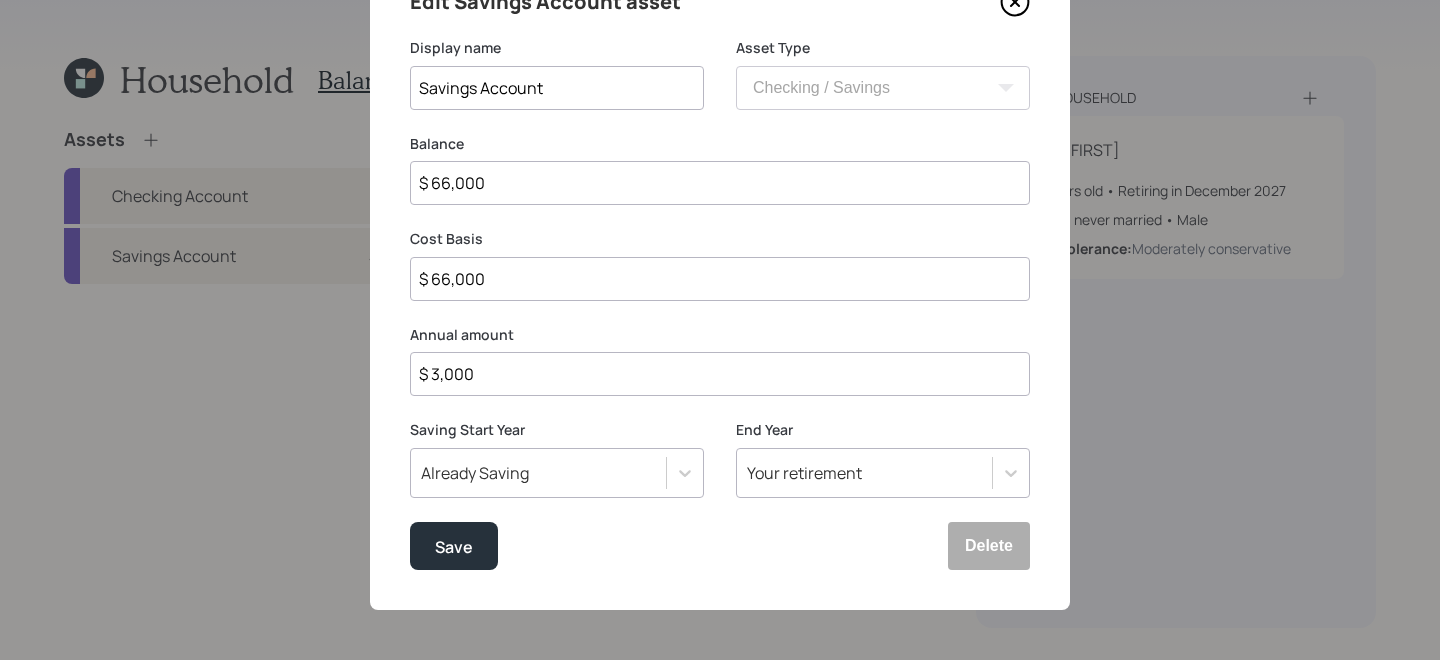 scroll, scrollTop: 0, scrollLeft: 0, axis: both 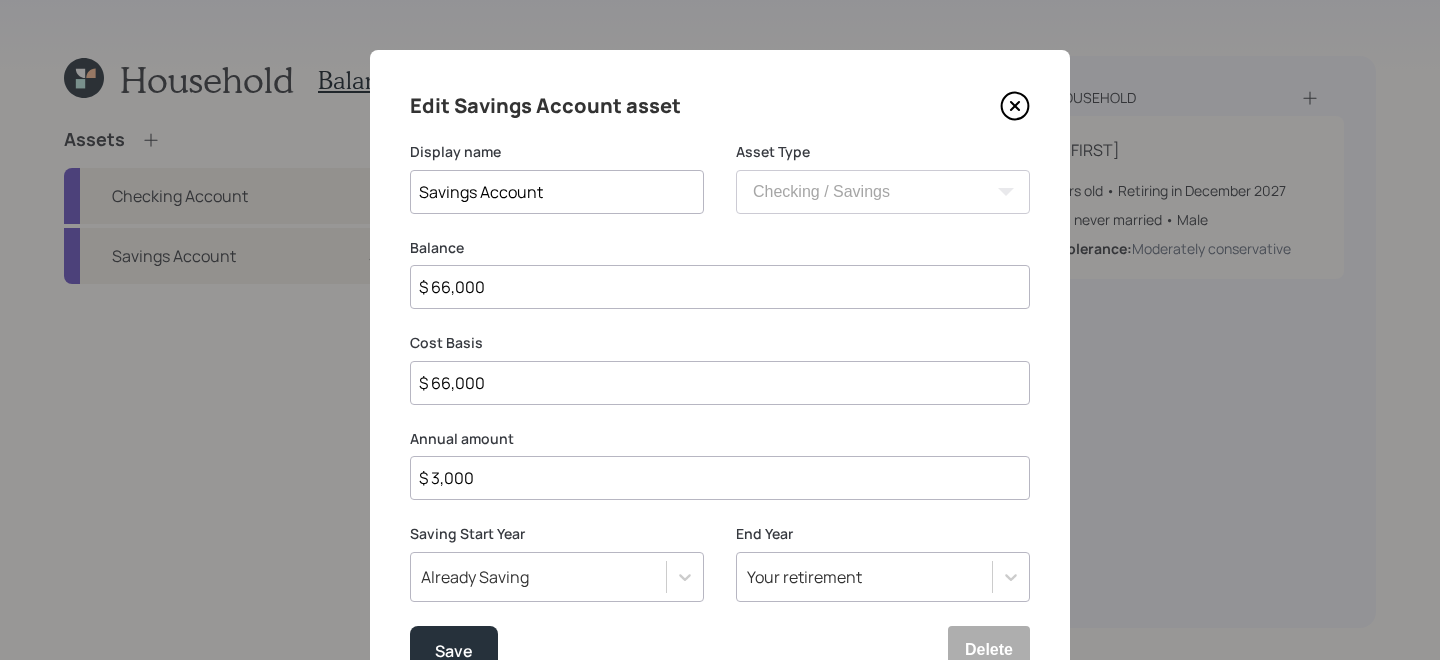 drag, startPoint x: 527, startPoint y: 291, endPoint x: 314, endPoint y: 271, distance: 213.9369 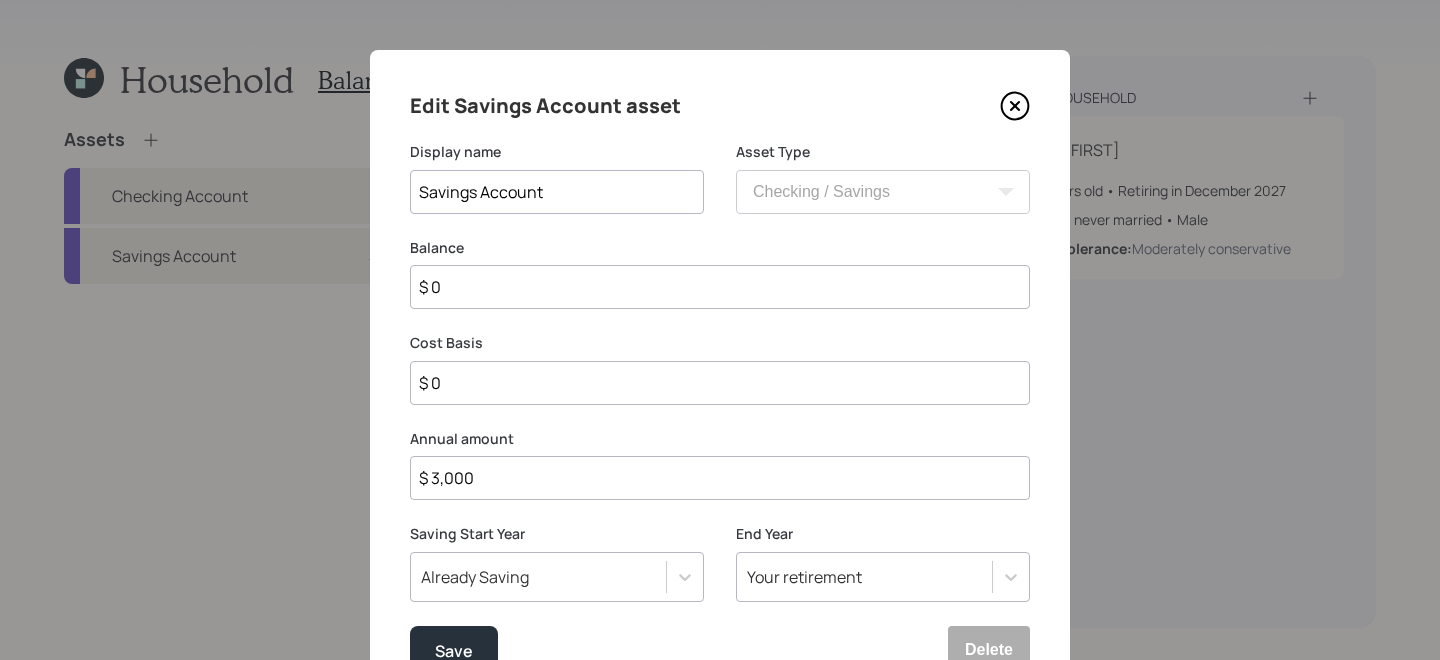type on "$ 0" 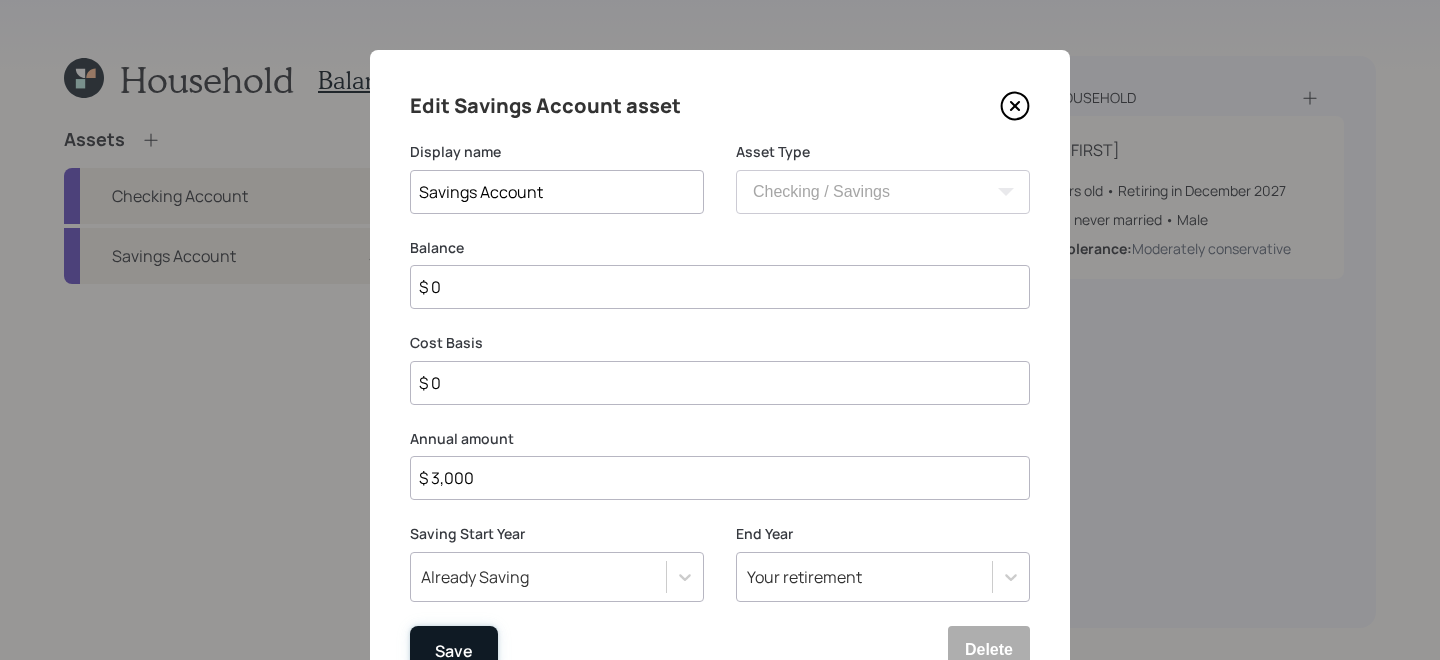 click on "Save" at bounding box center [454, 650] 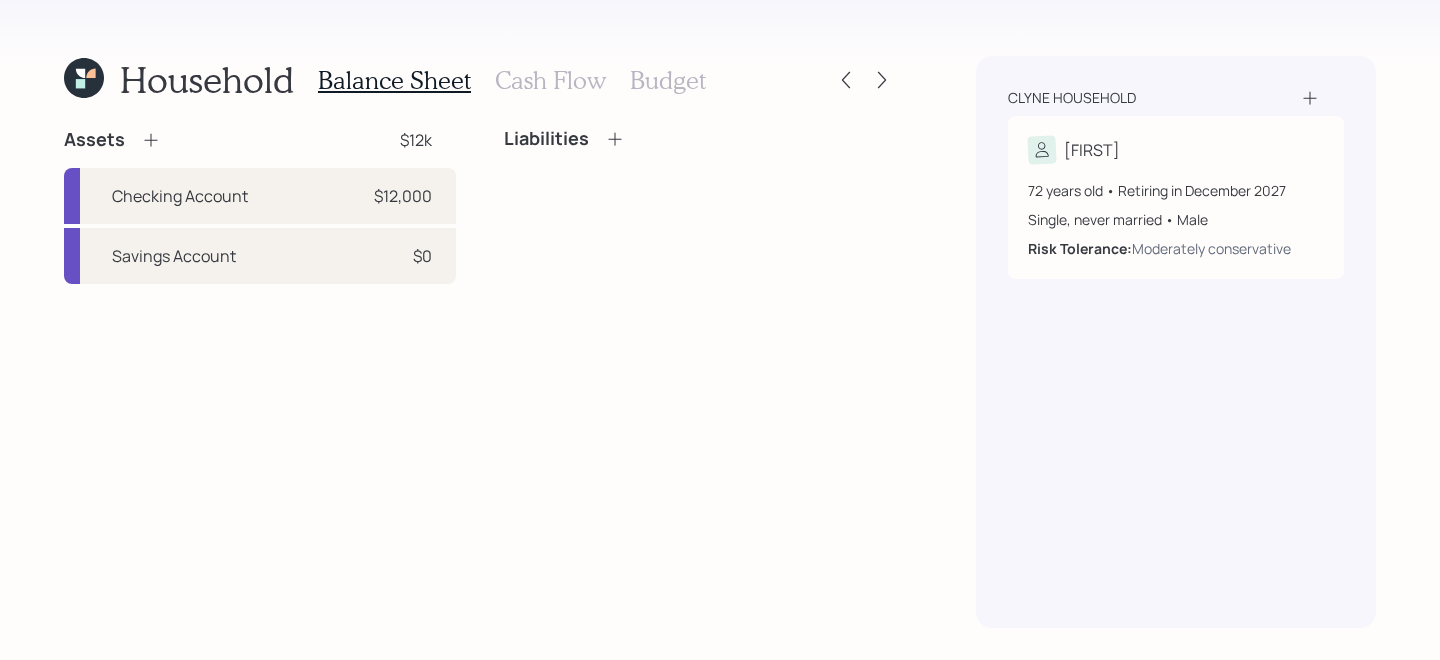 click 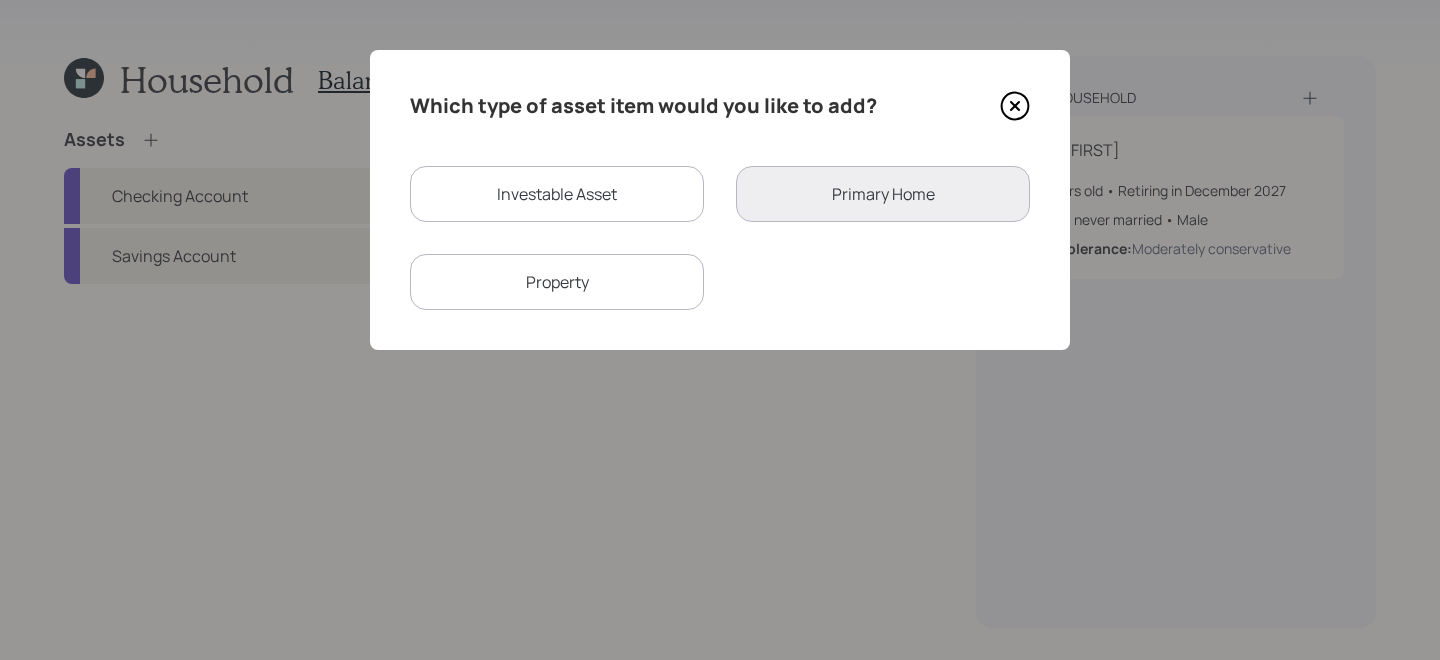 click on "Investable Asset" at bounding box center (557, 194) 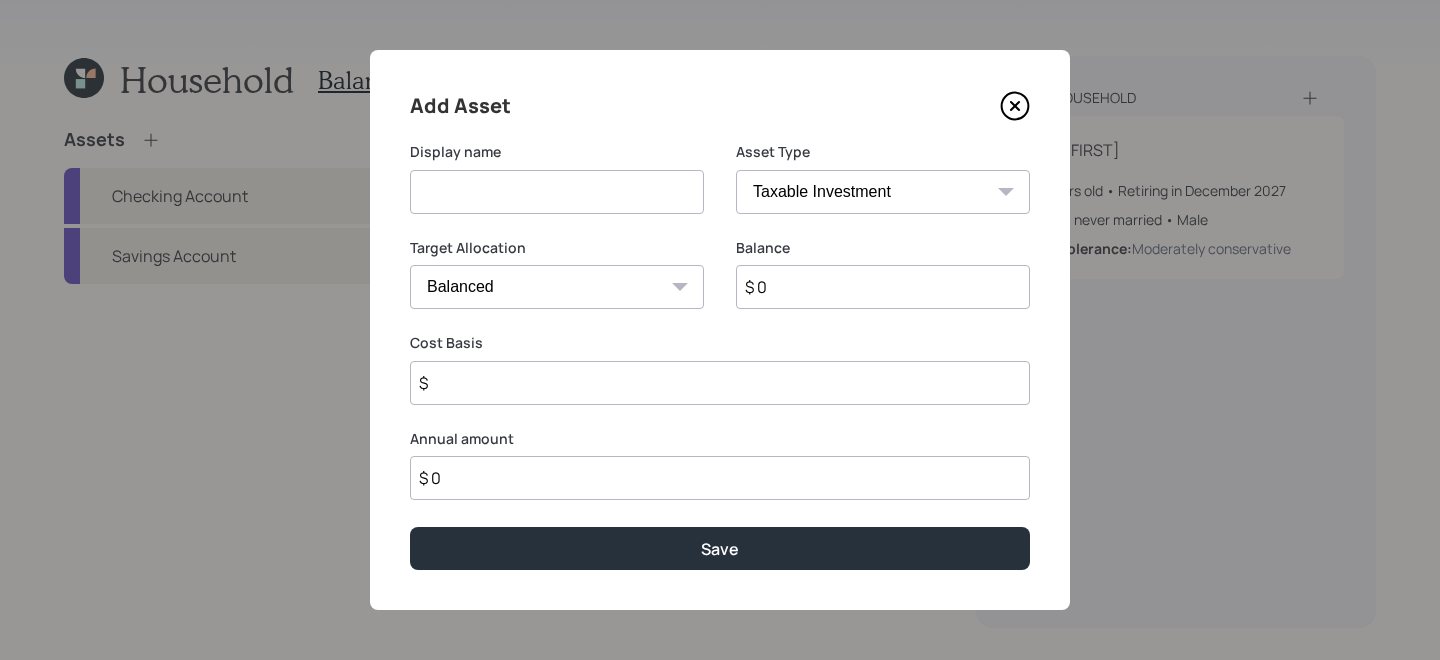 click at bounding box center (557, 192) 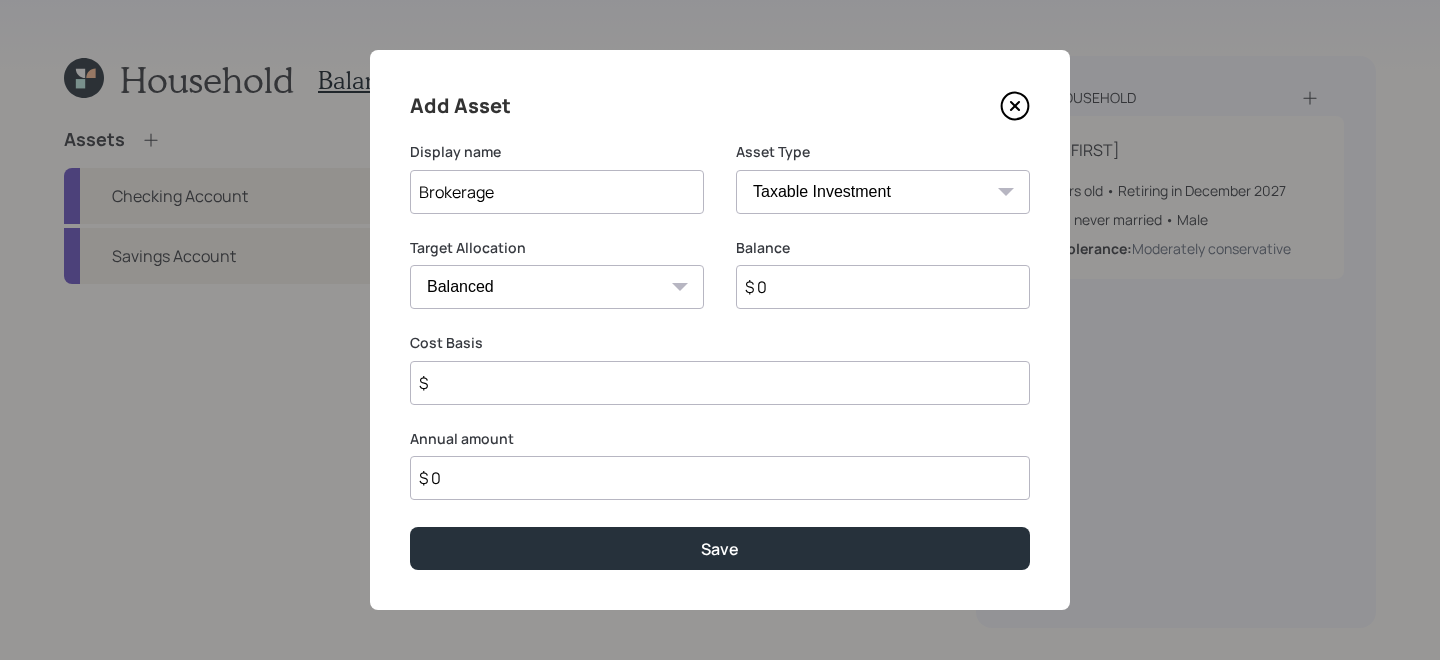 type on "Brokerage" 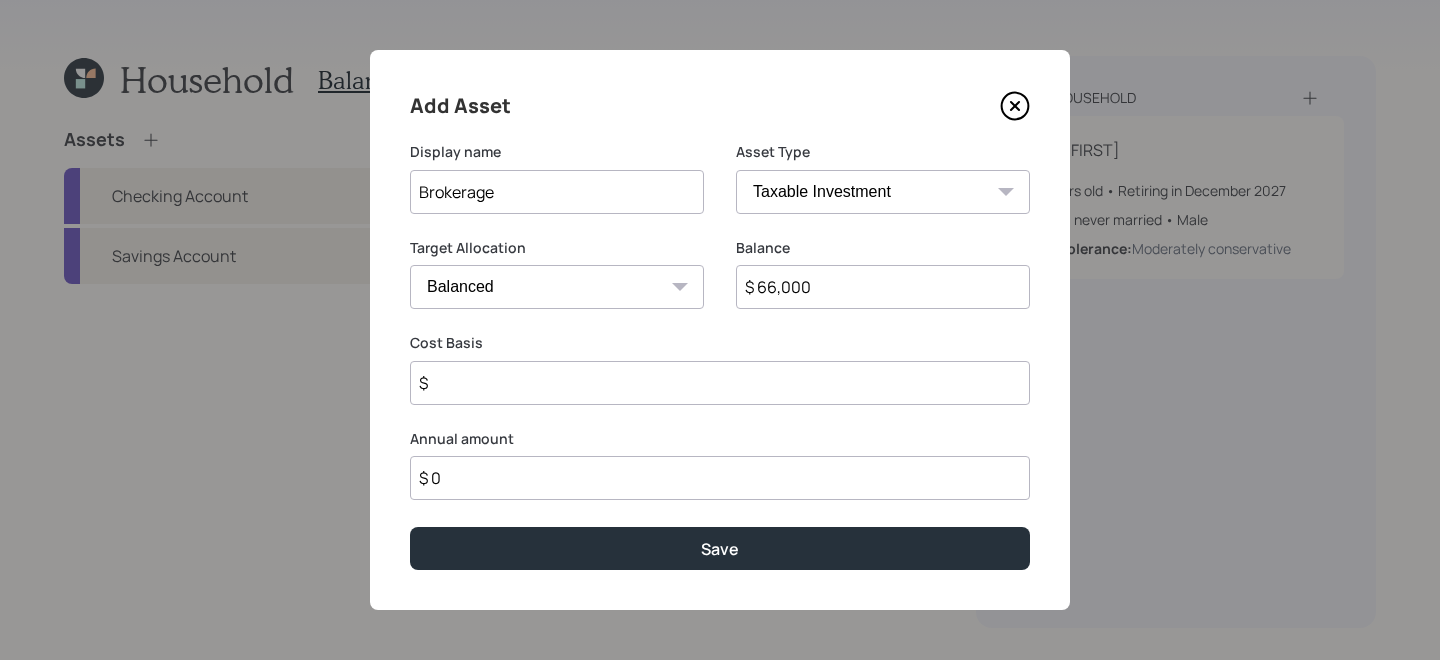 type on "$ 66,000" 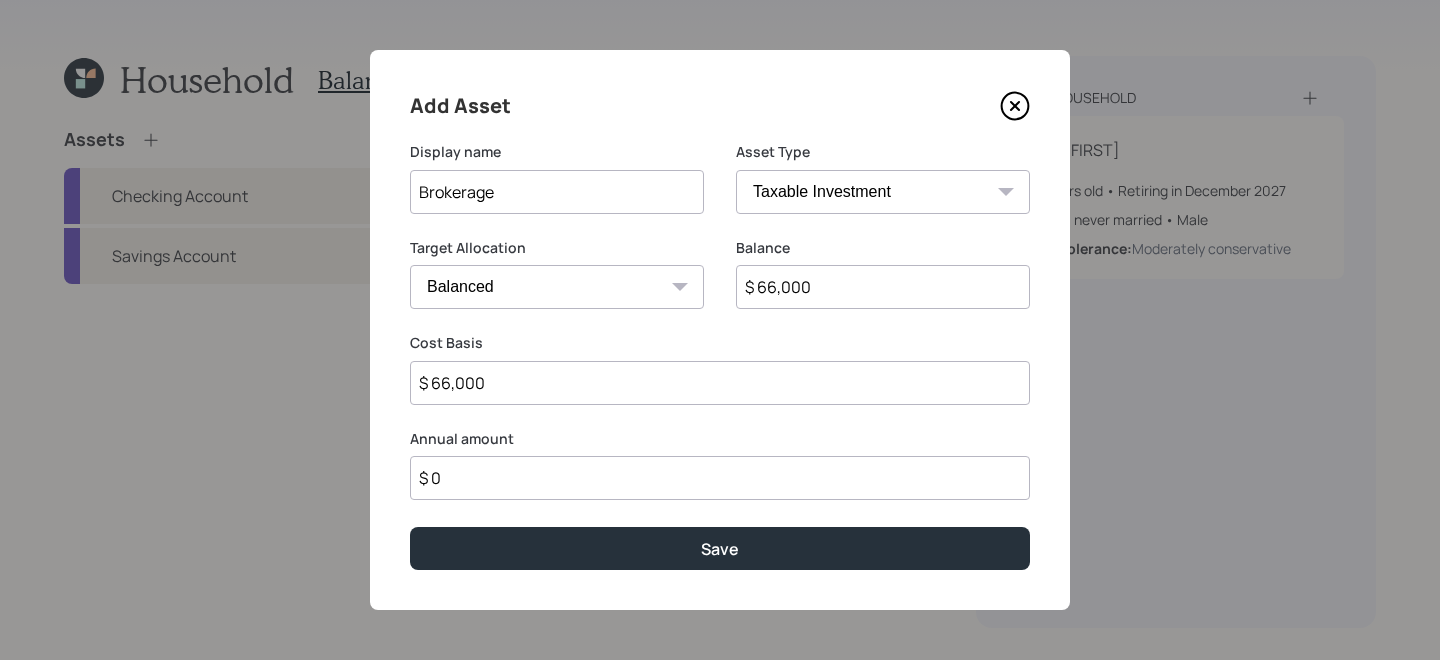 type on "$ 66,000" 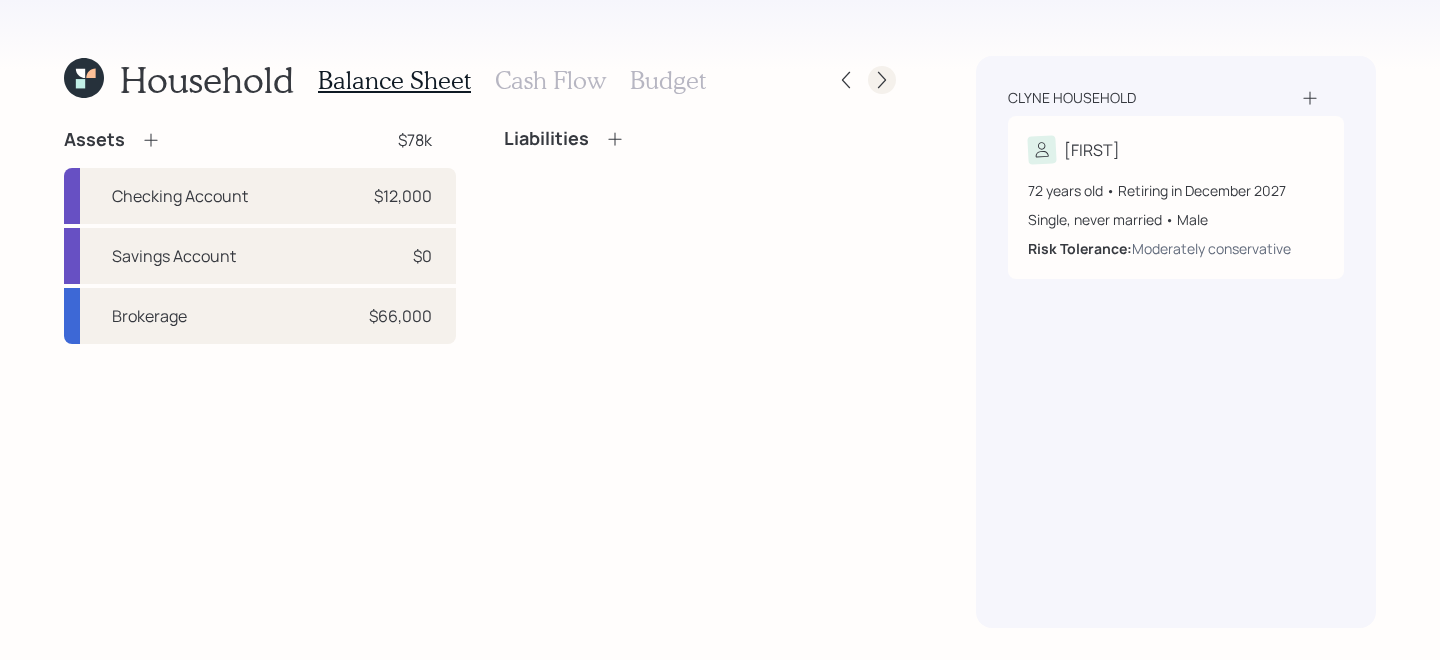 click at bounding box center [882, 80] 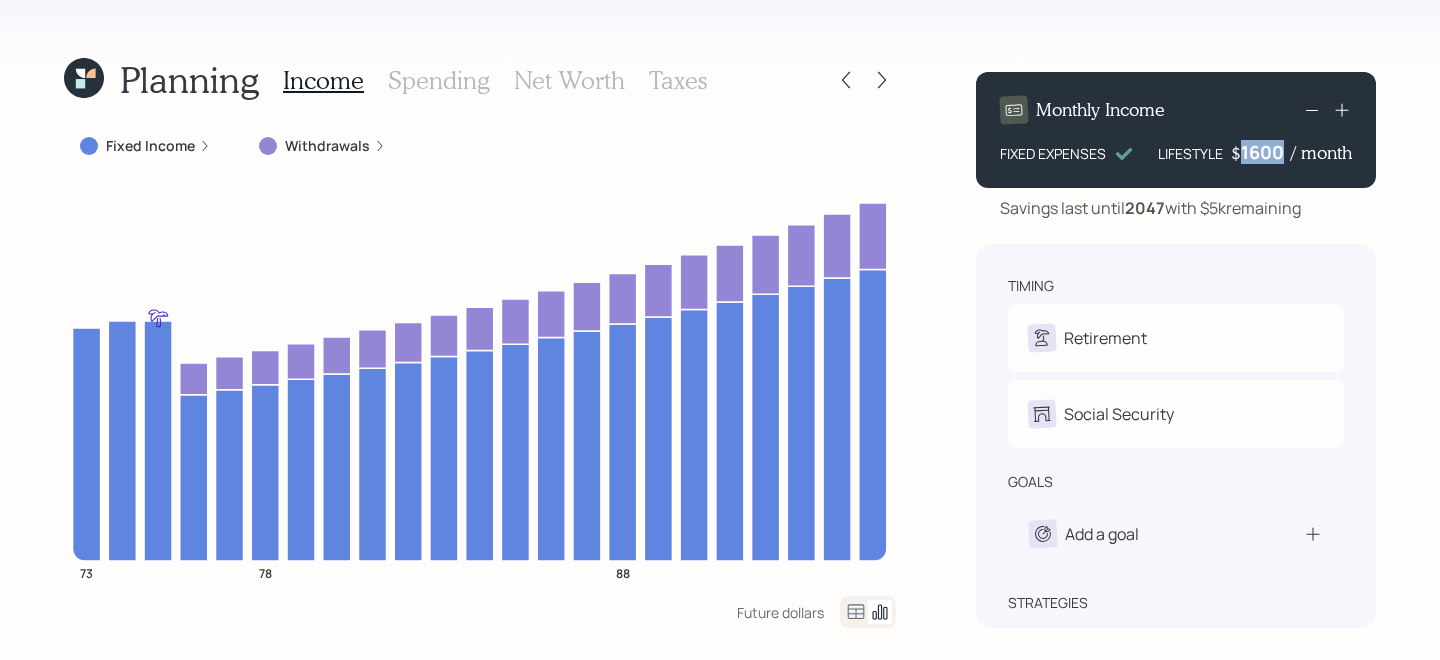 drag, startPoint x: 1241, startPoint y: 150, endPoint x: 1295, endPoint y: 149, distance: 54.00926 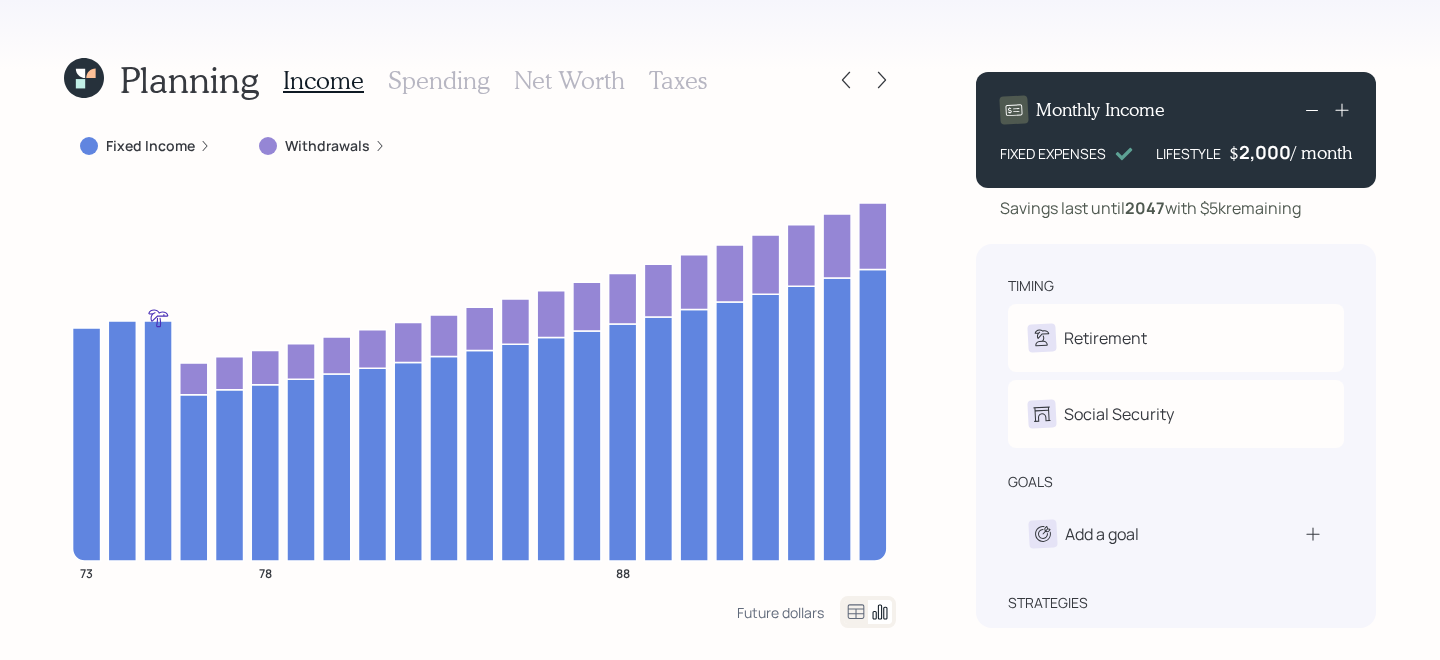 click on "Monthly Income FIXED EXPENSES LIFESTYLE $ 2,000  / month" at bounding box center (1176, 130) 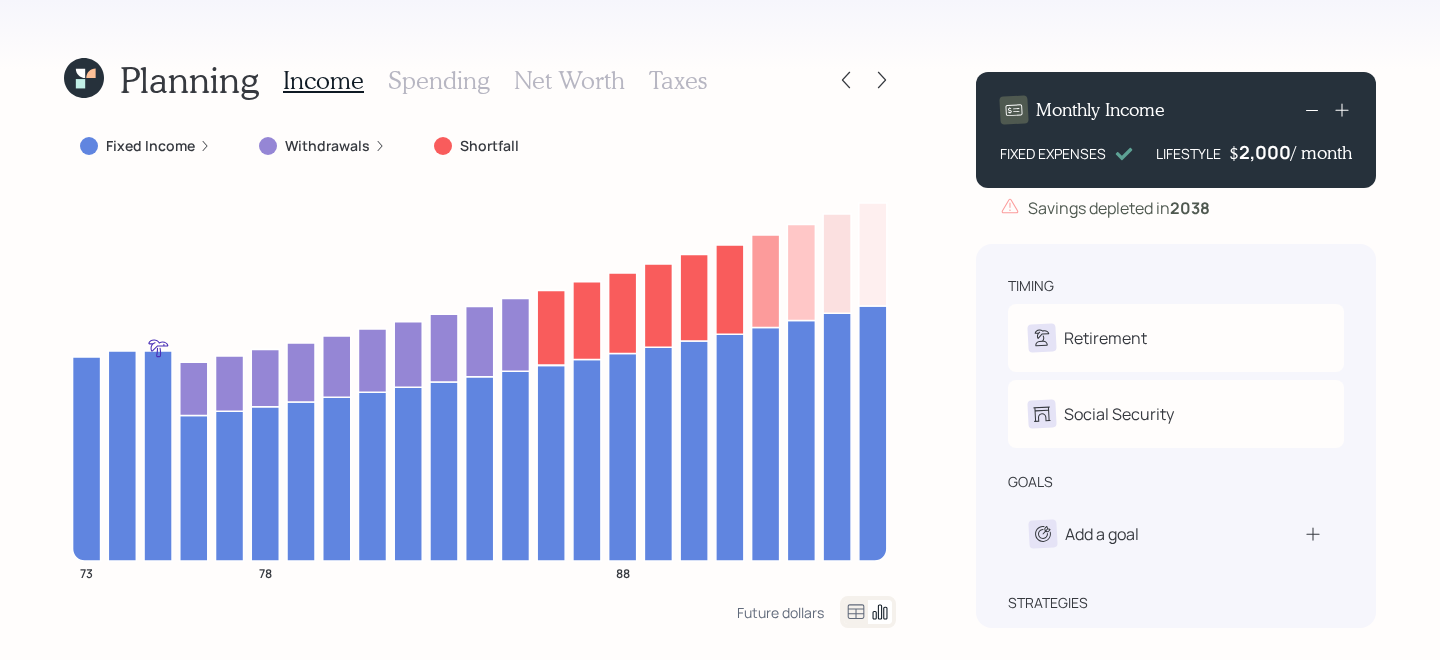 click at bounding box center [864, 80] 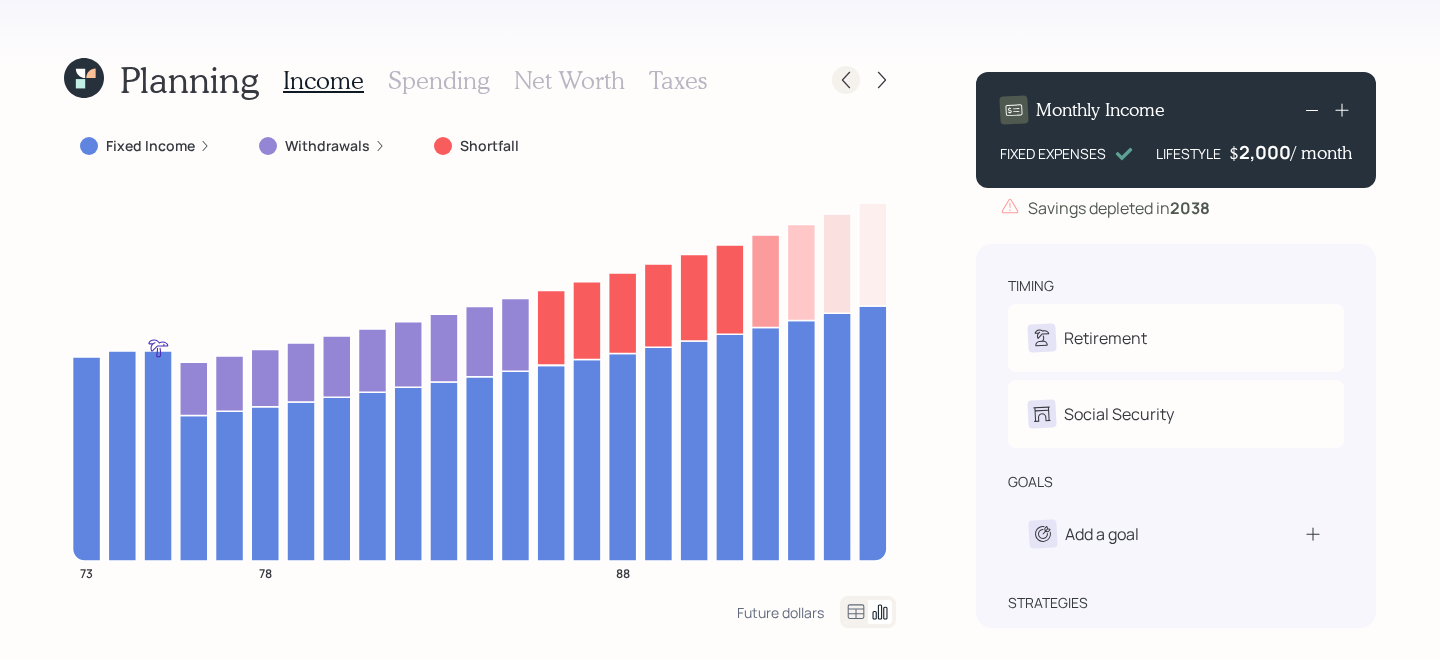 click 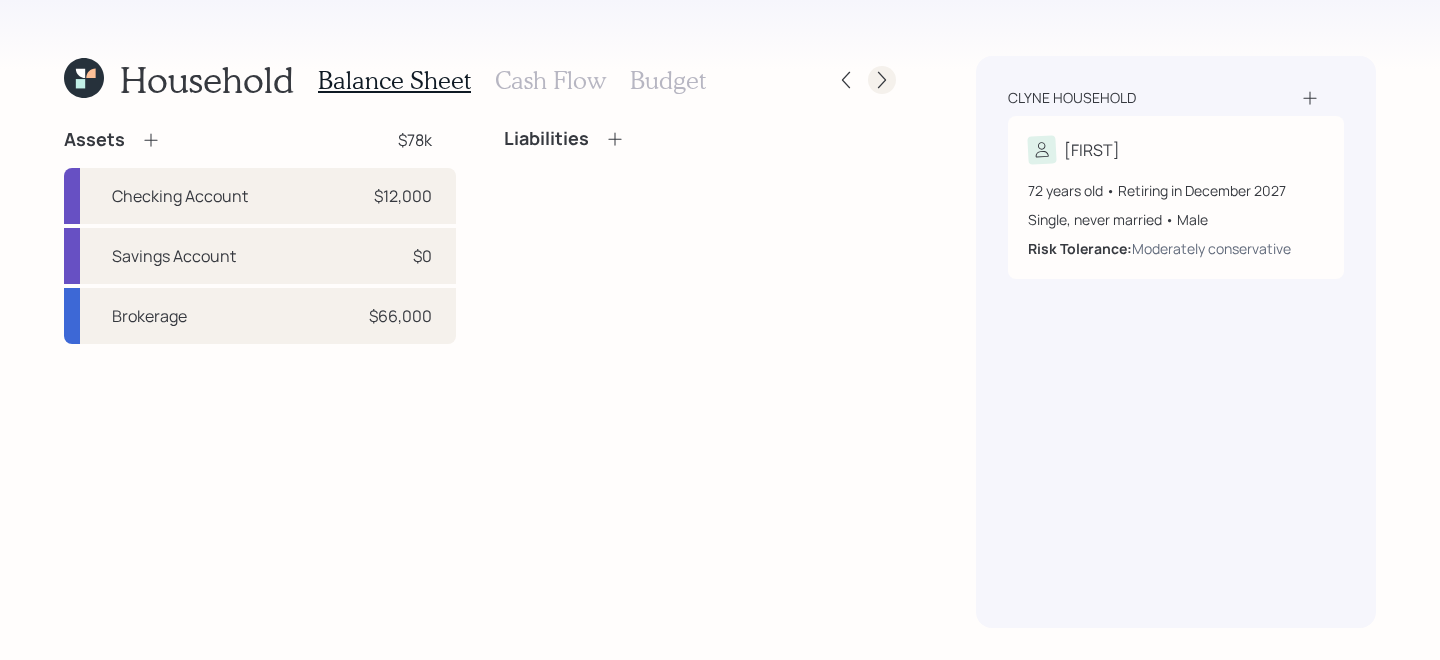 click 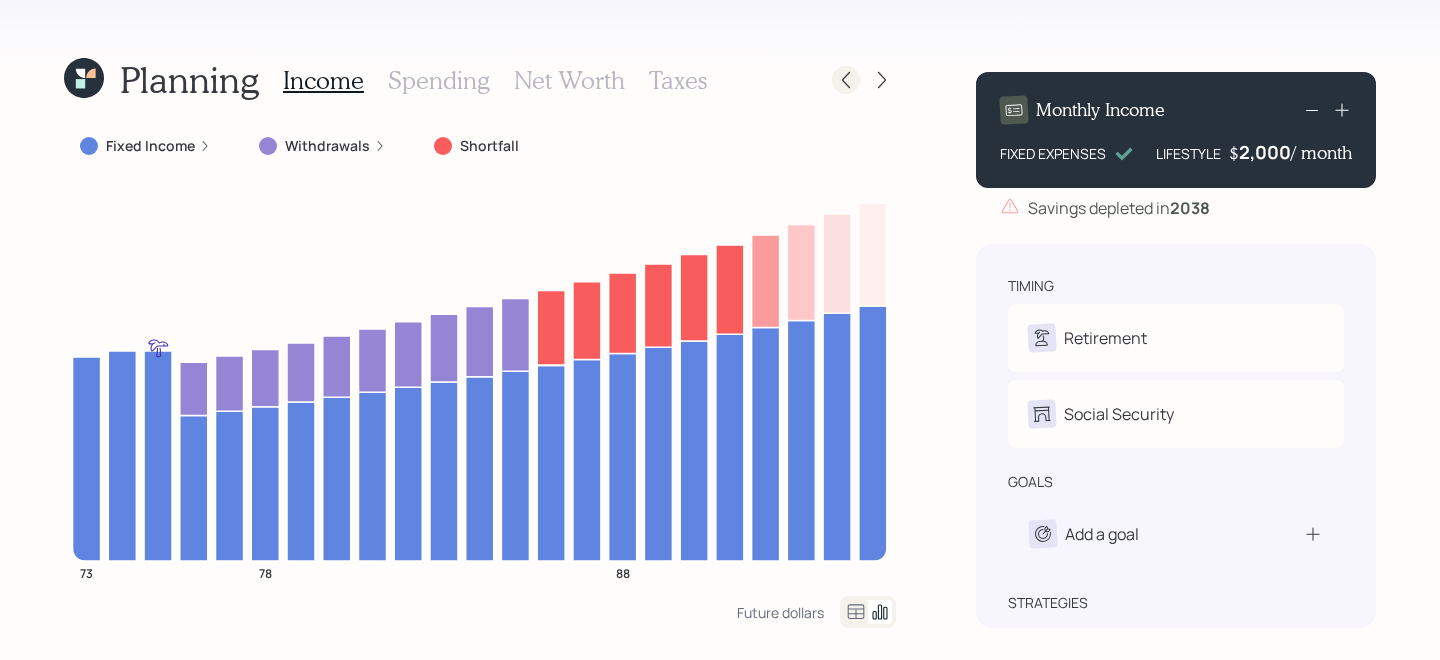 click 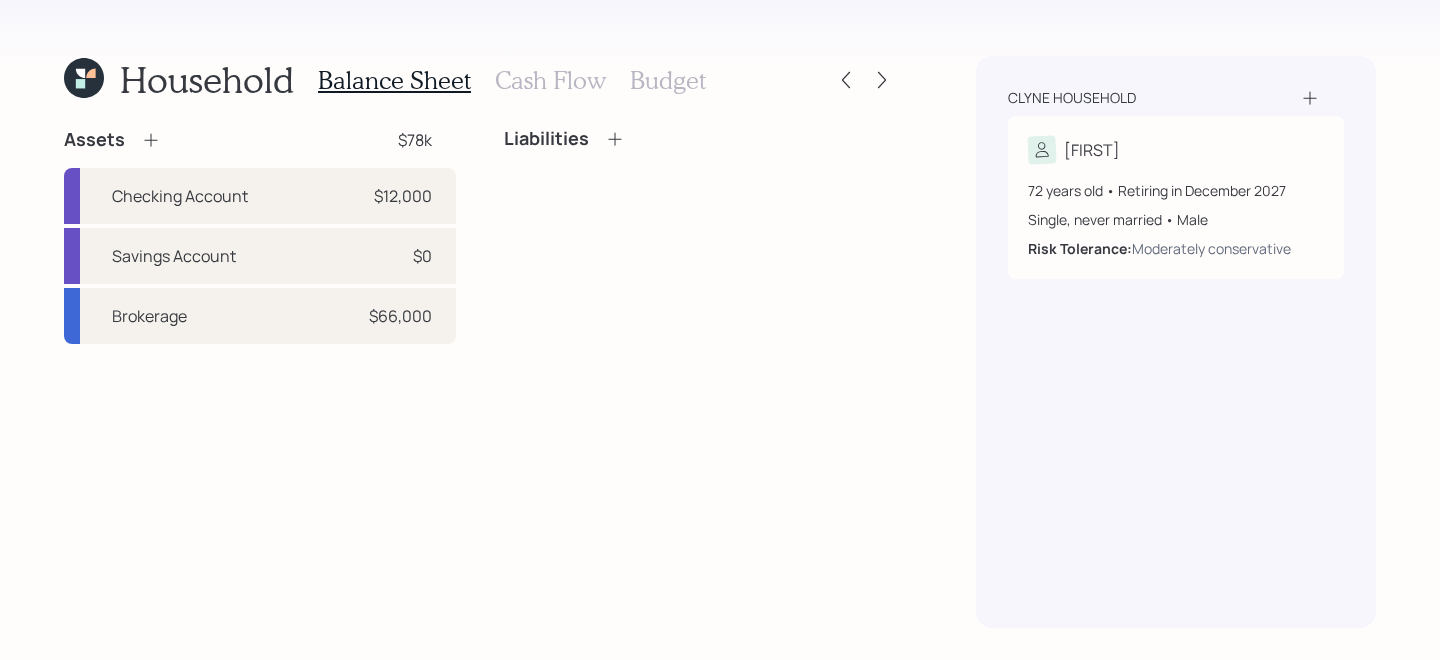 click on "Assets $[AMOUNT] Checking Account $[AMOUNT] Savings Account $[AMOUNT] Brokerage $[AMOUNT] Liabilities" at bounding box center (480, 378) 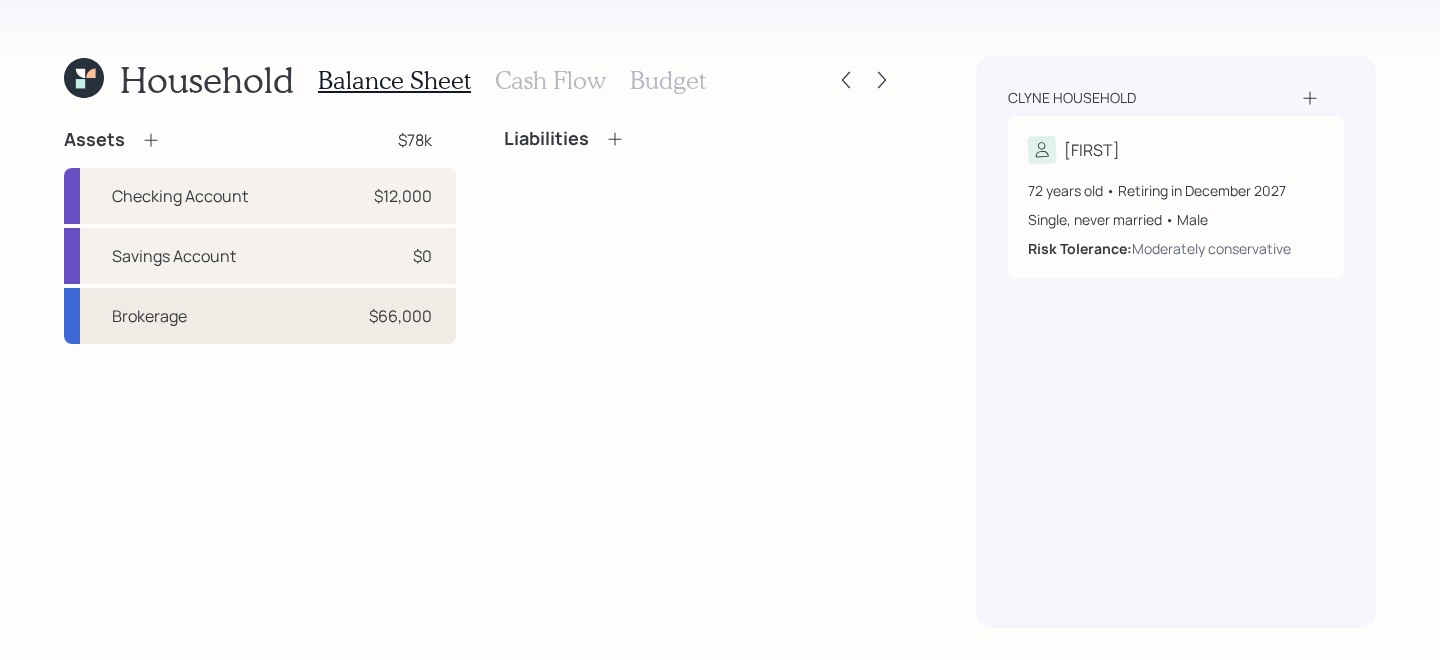 click on "Brokerage $[AMOUNT]" at bounding box center [260, 316] 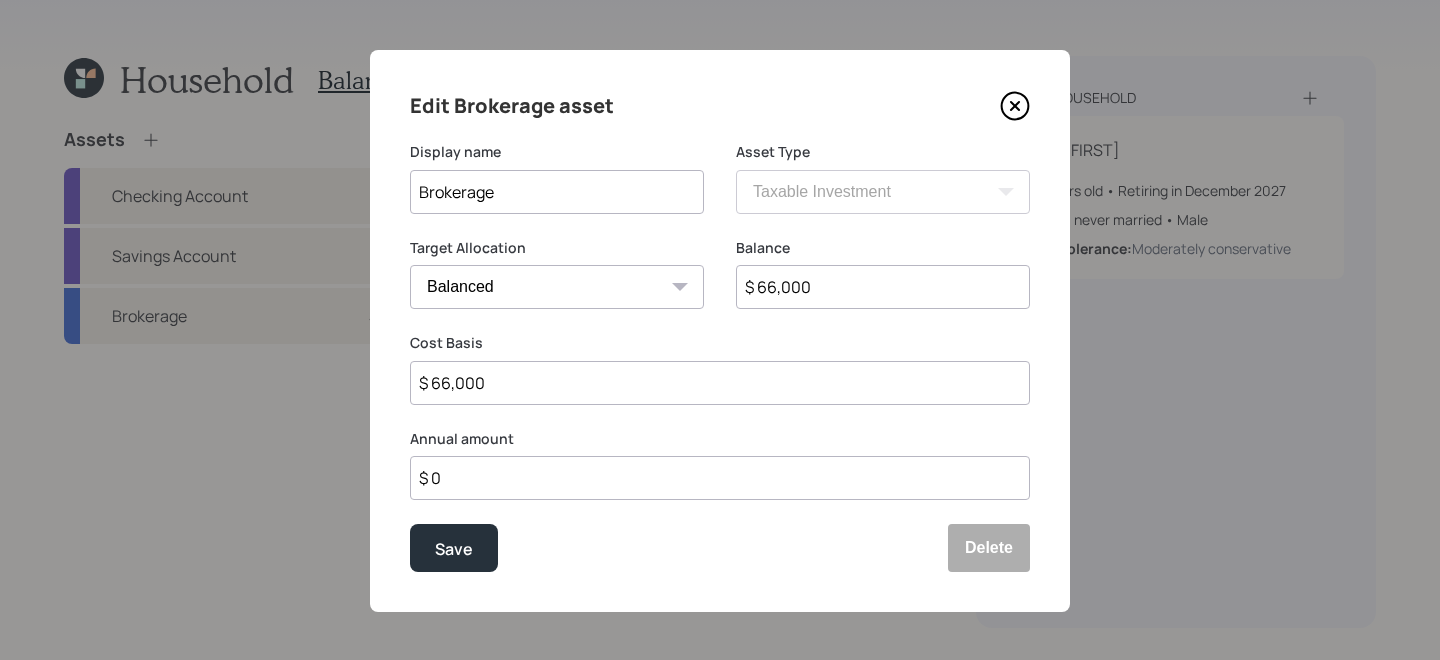 drag, startPoint x: 864, startPoint y: 291, endPoint x: 585, endPoint y: 264, distance: 280.3034 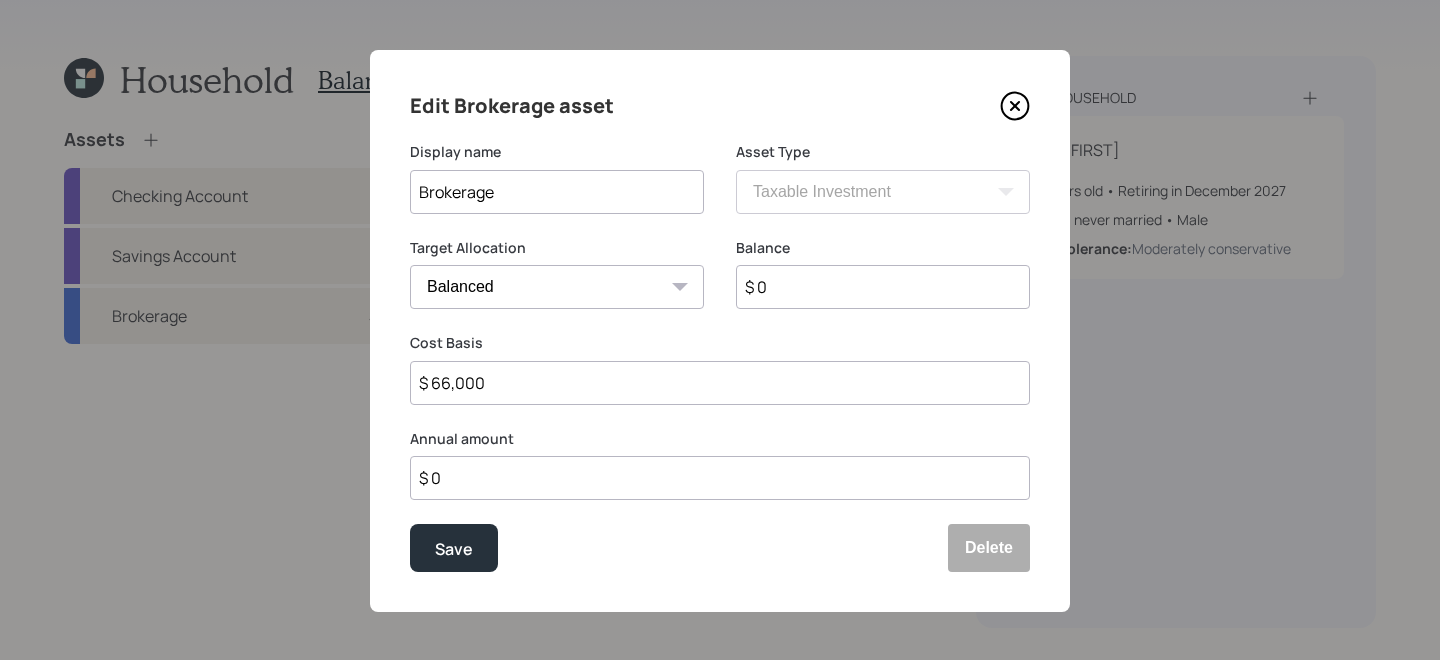 type on "$ 0" 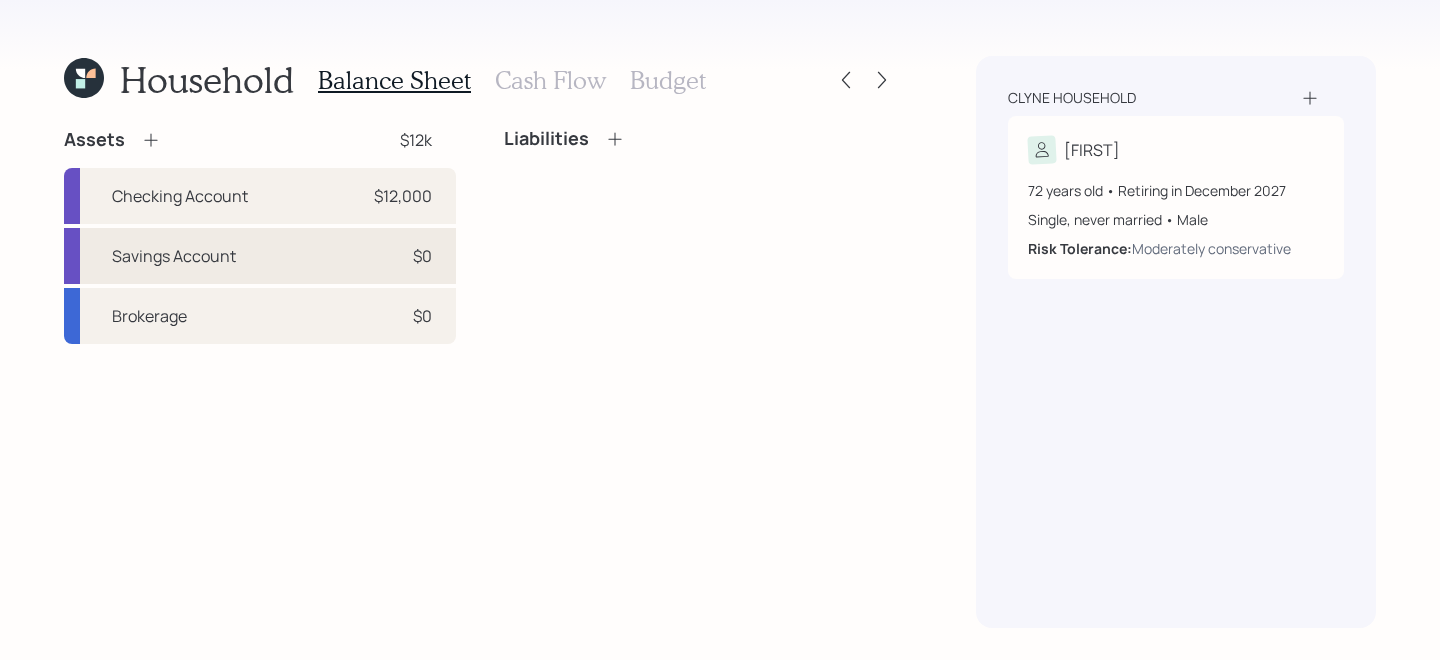 click on "Savings Account $0" at bounding box center (260, 256) 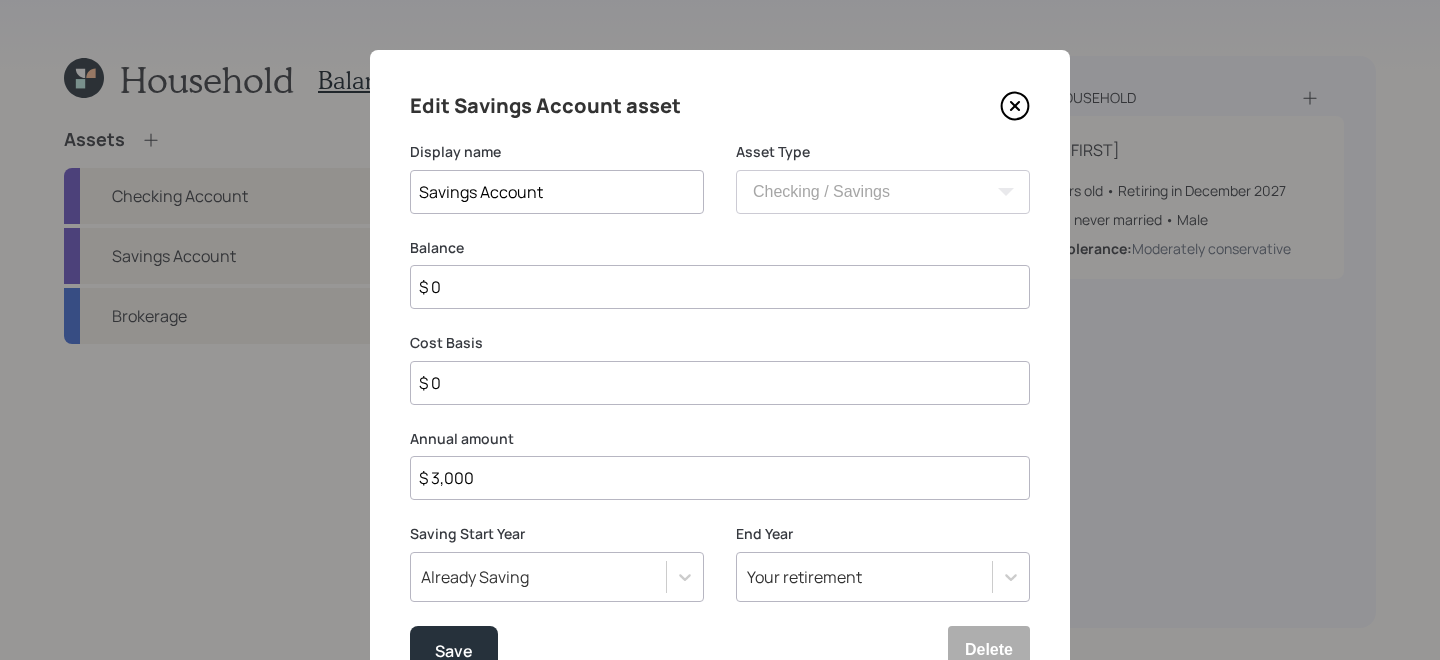 click on "$ 0" at bounding box center [720, 287] 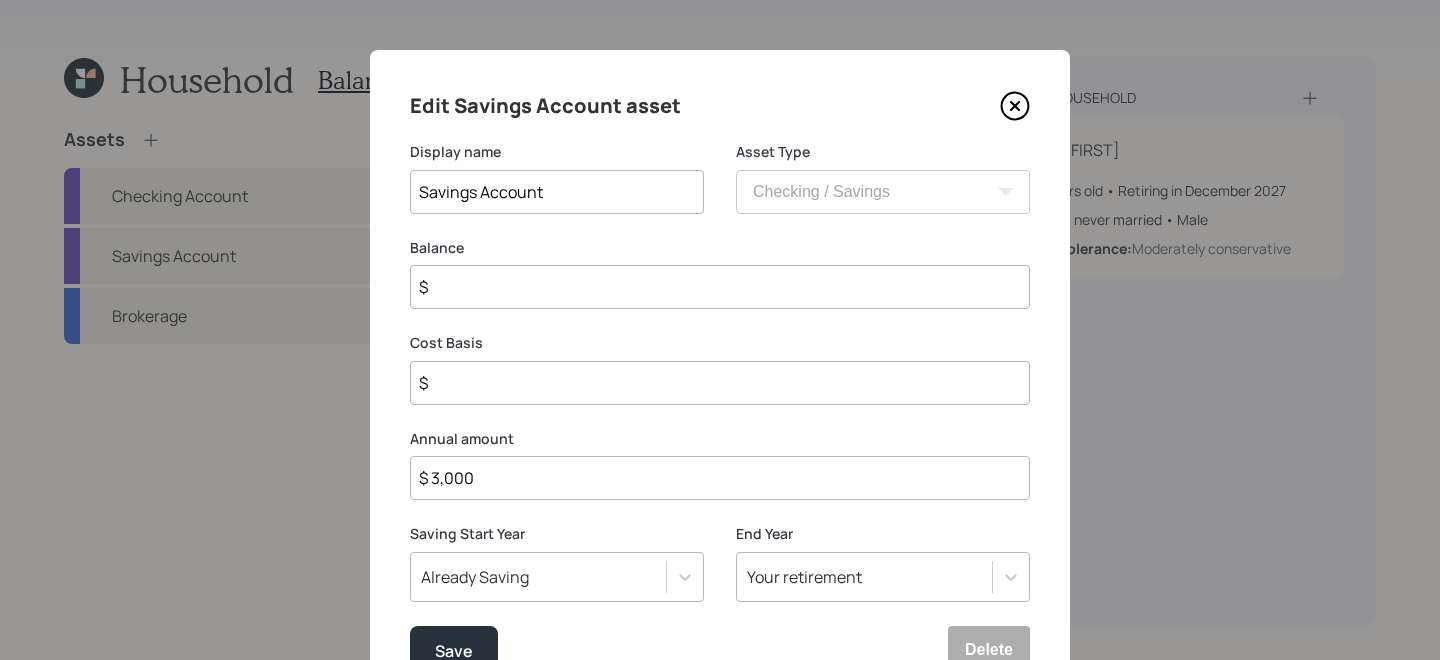 type on "$ 6" 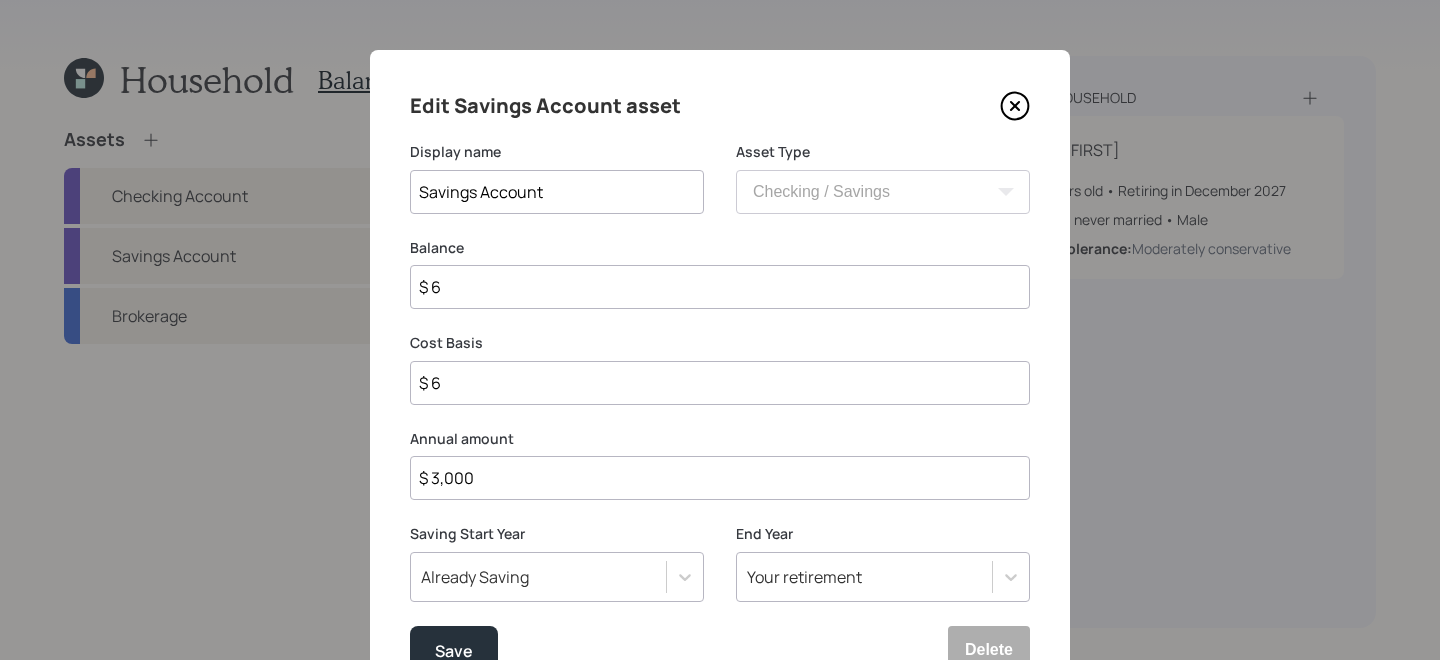 type on "$ 66" 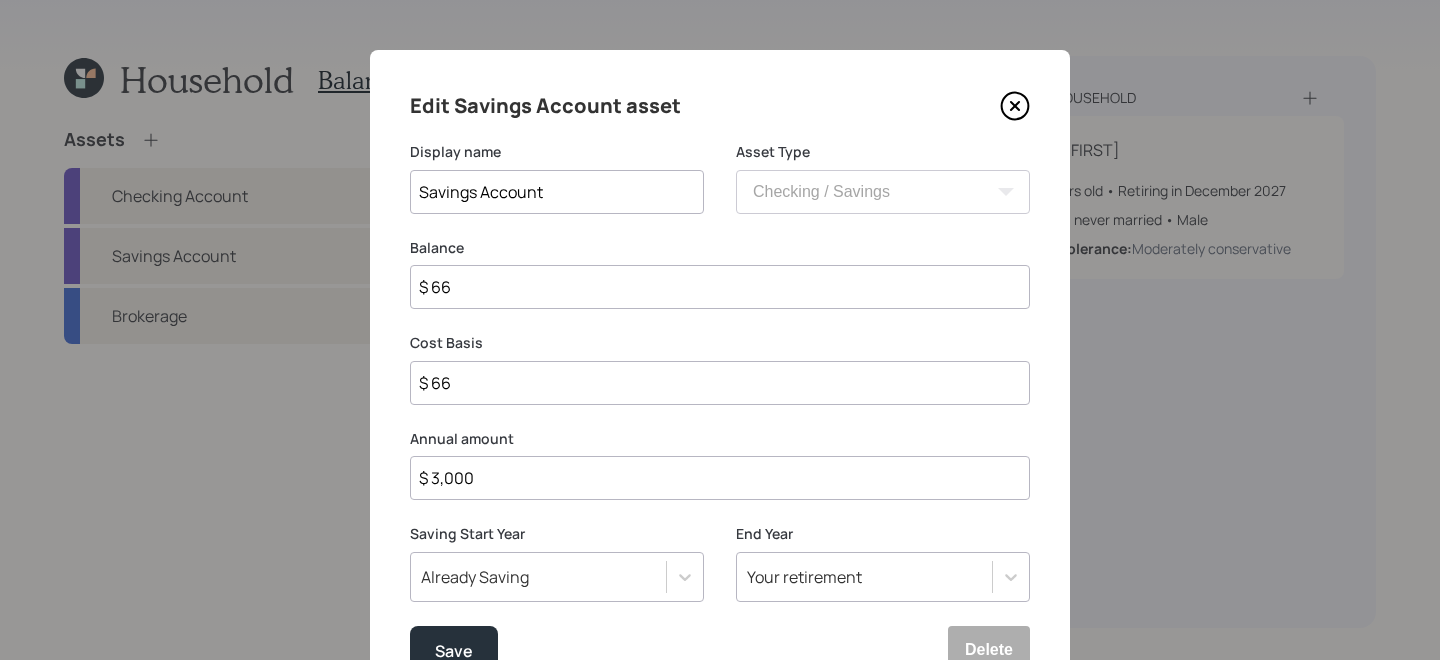 type on "$ [AMOUNT]" 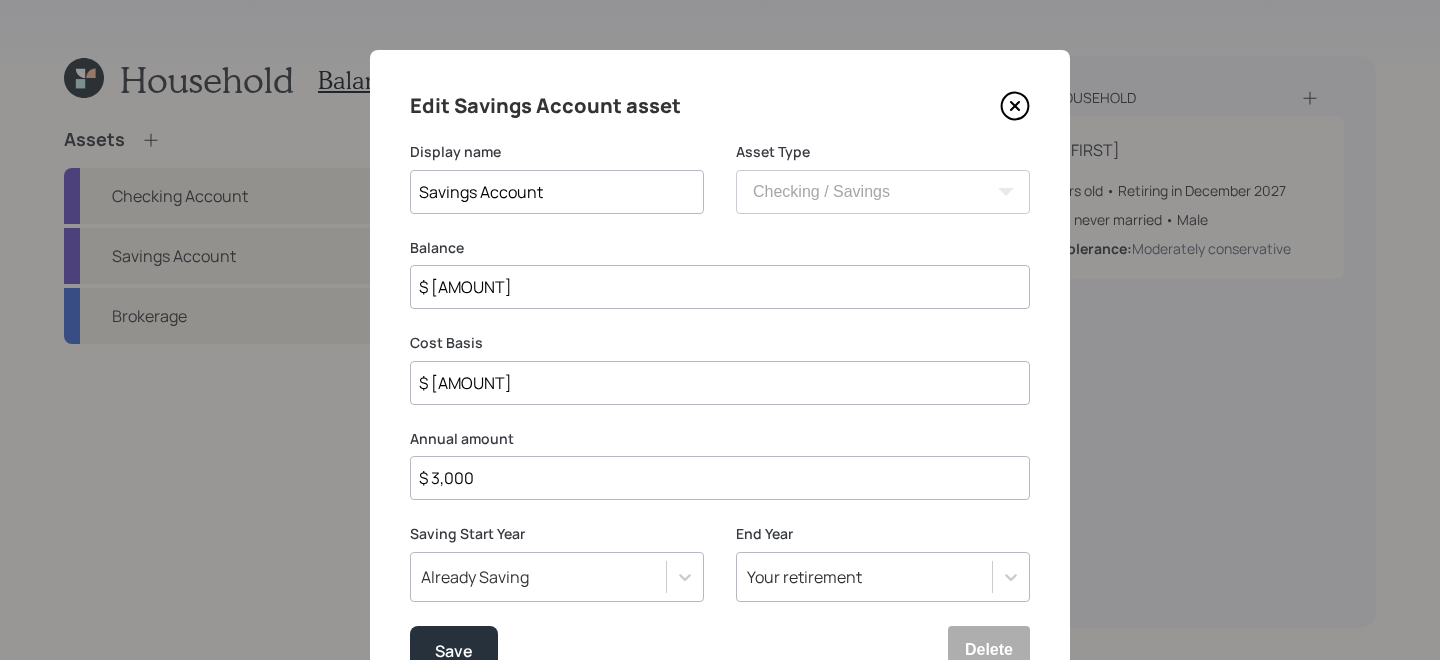 type on "$ 6,666" 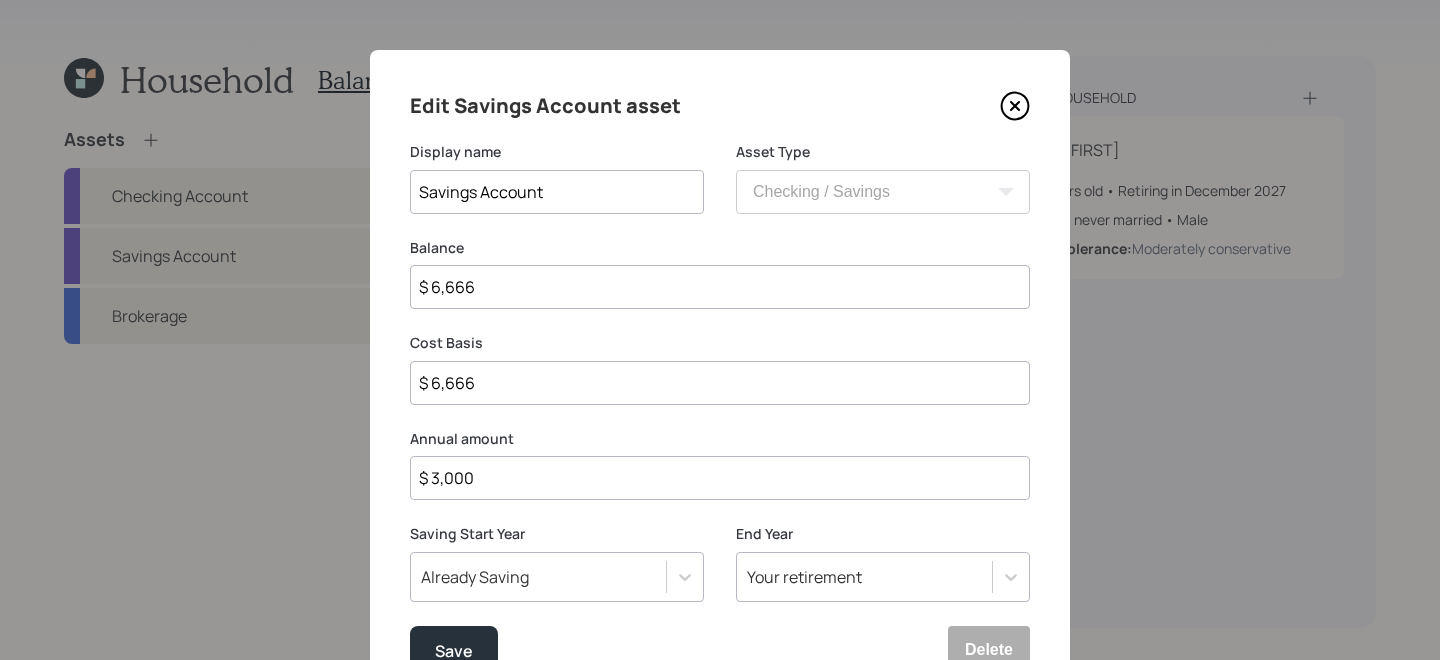 type on "$ [AMOUNT]" 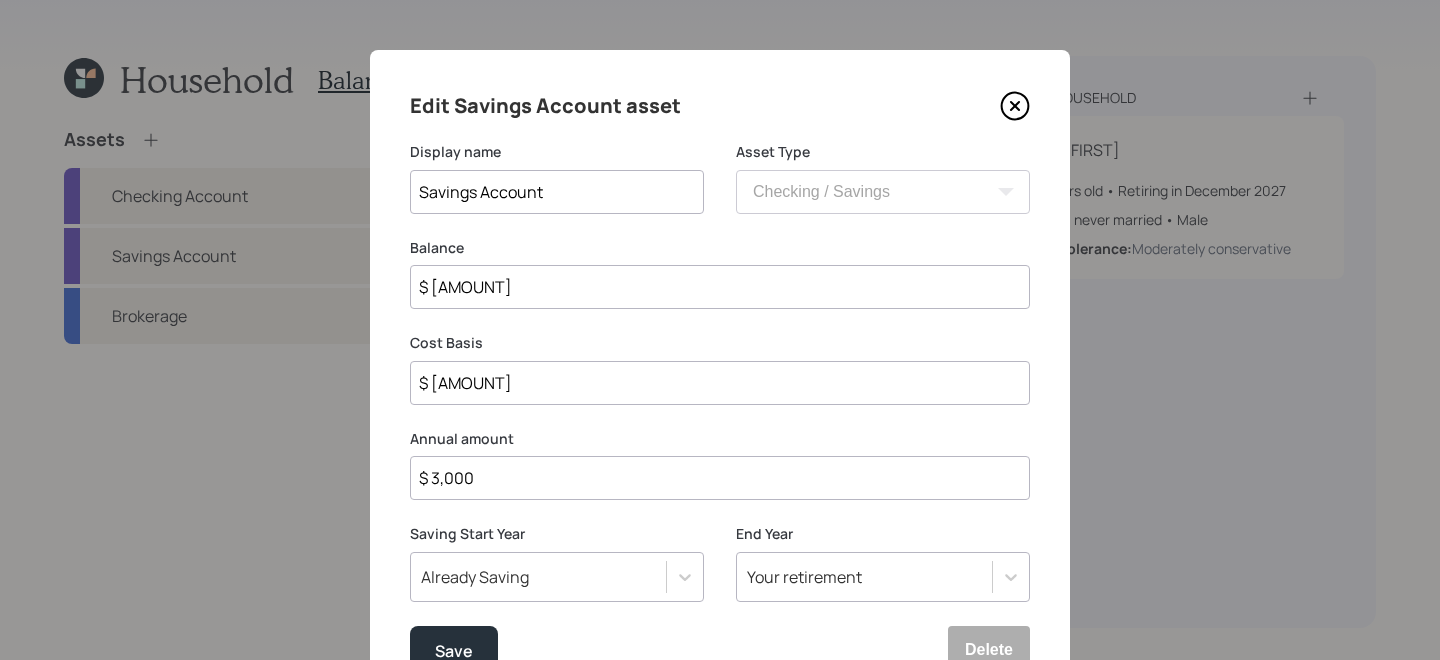 type on "$ 66" 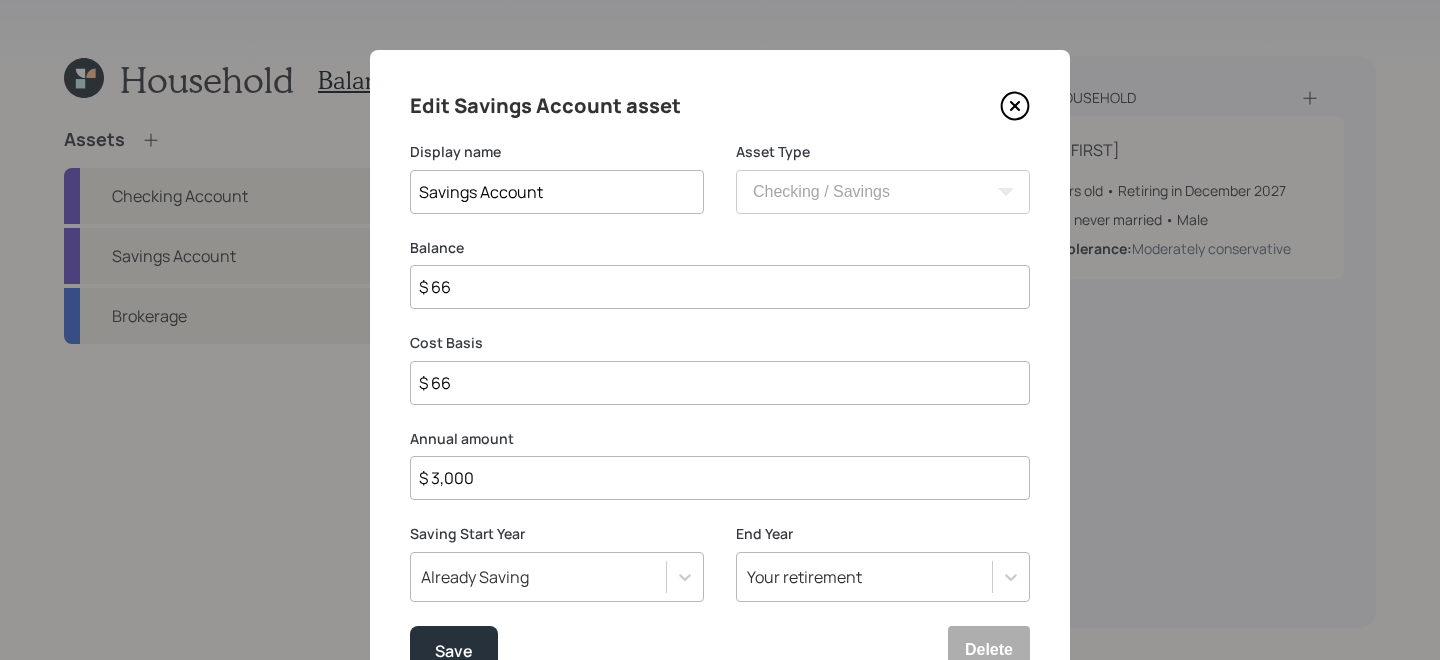 type on "$ 6" 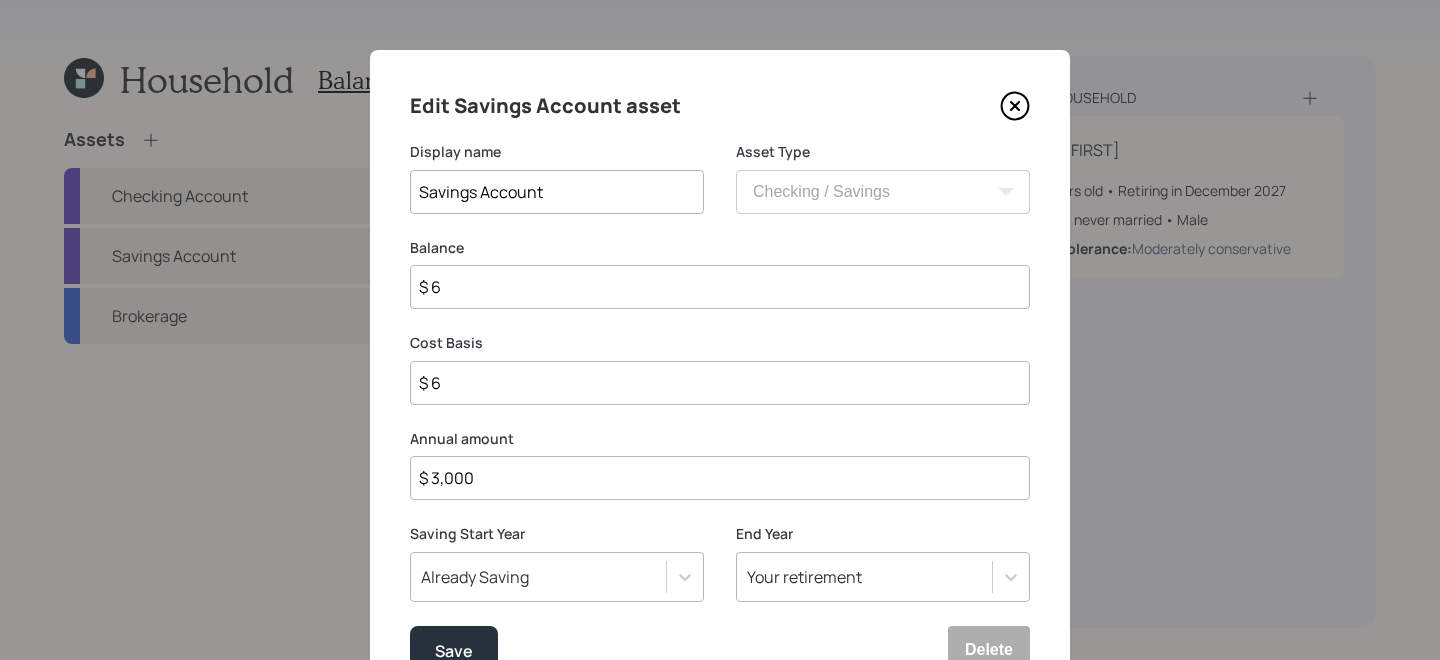 type on "$ 60" 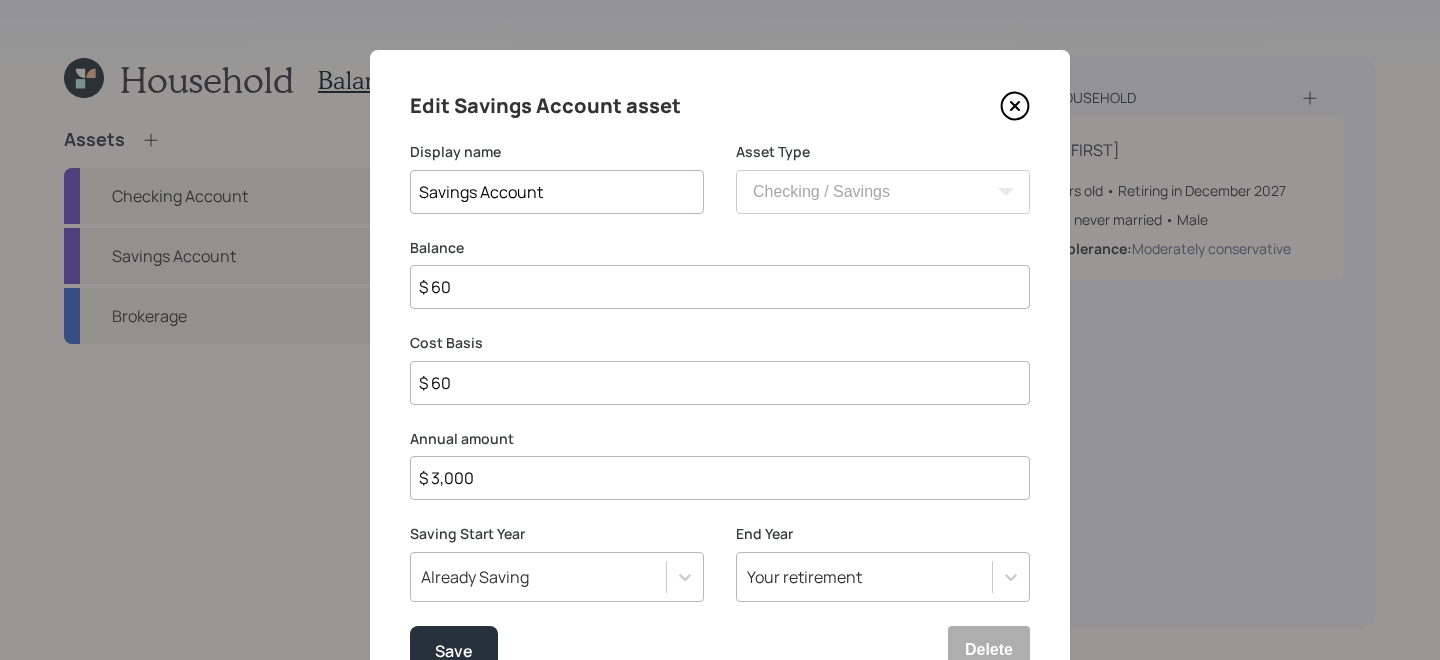 type on "$ 600" 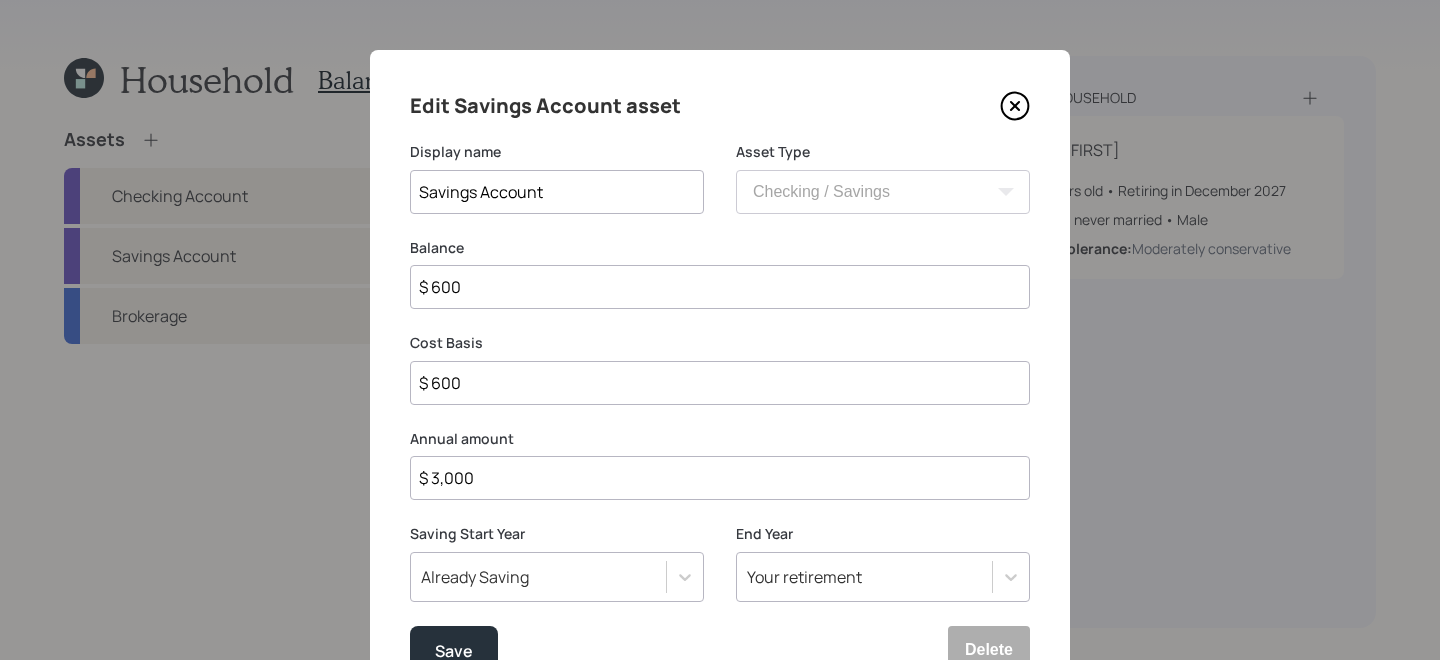 type on "$ 60" 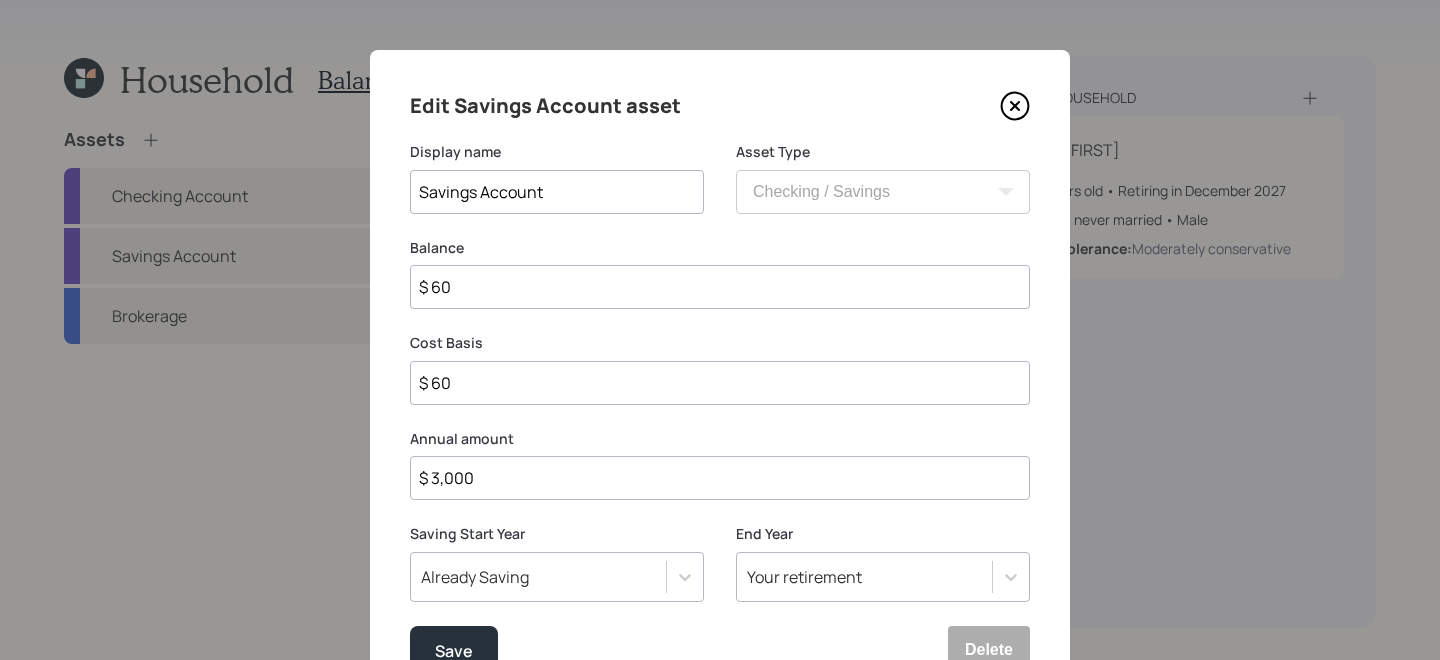 type on "$ 6" 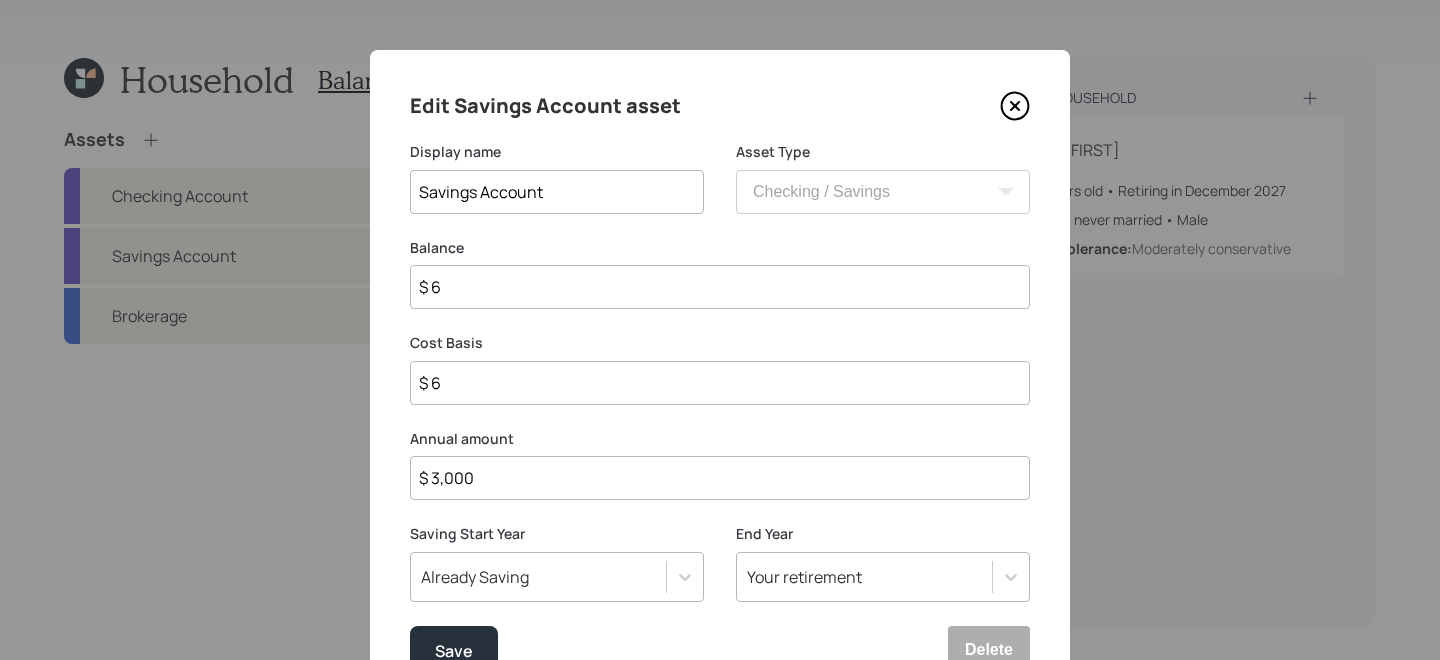 type on "$ 66" 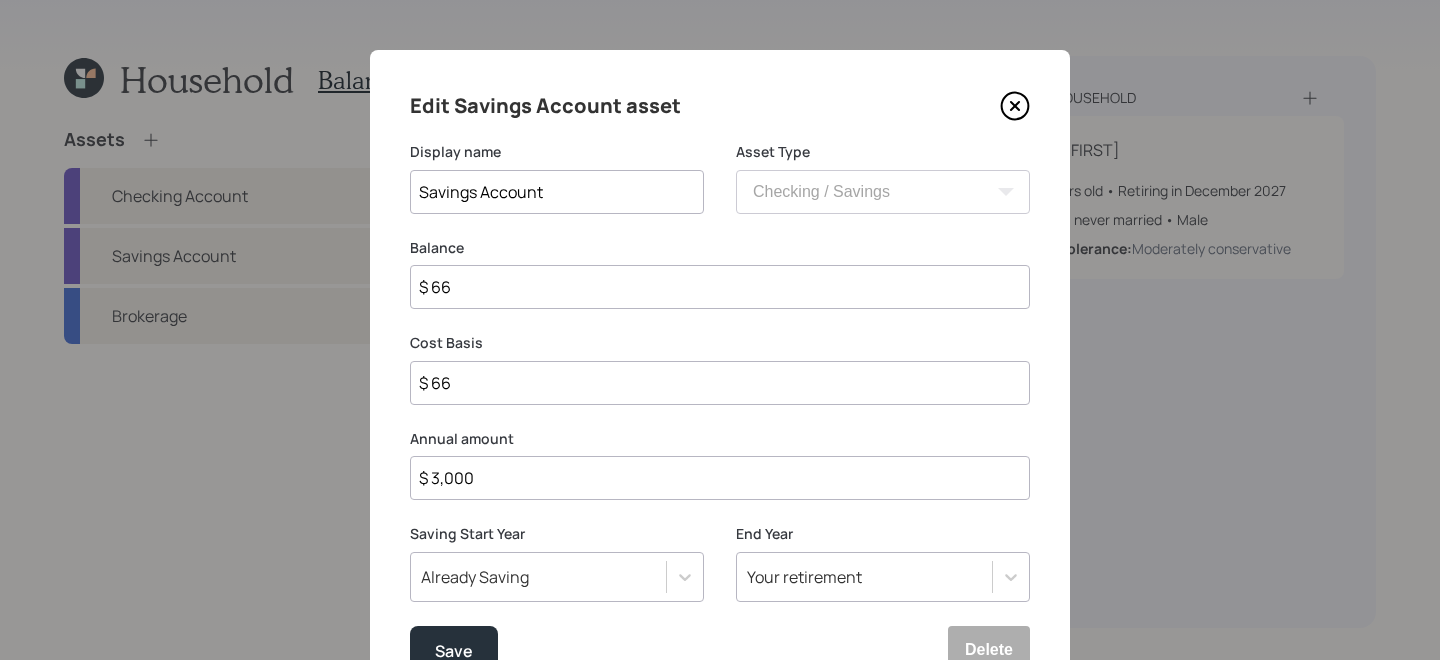 type on "$ 660" 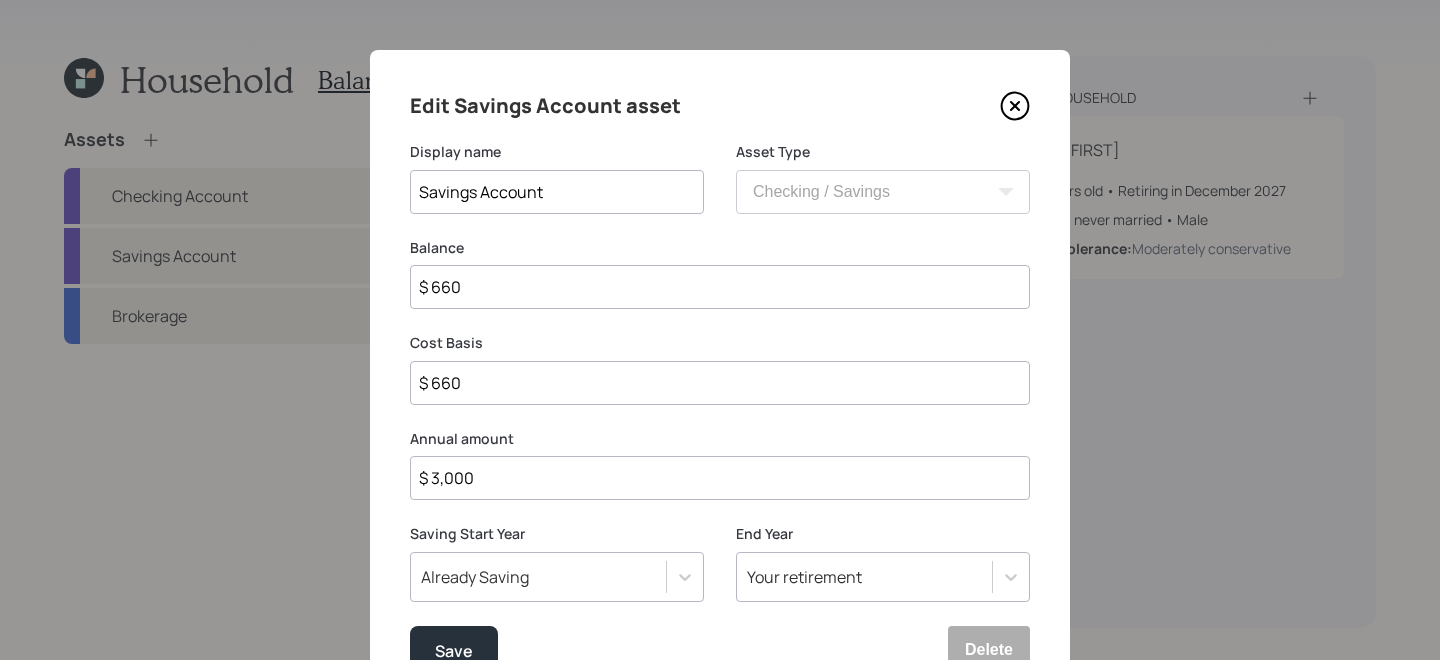 type on "$ 6,600" 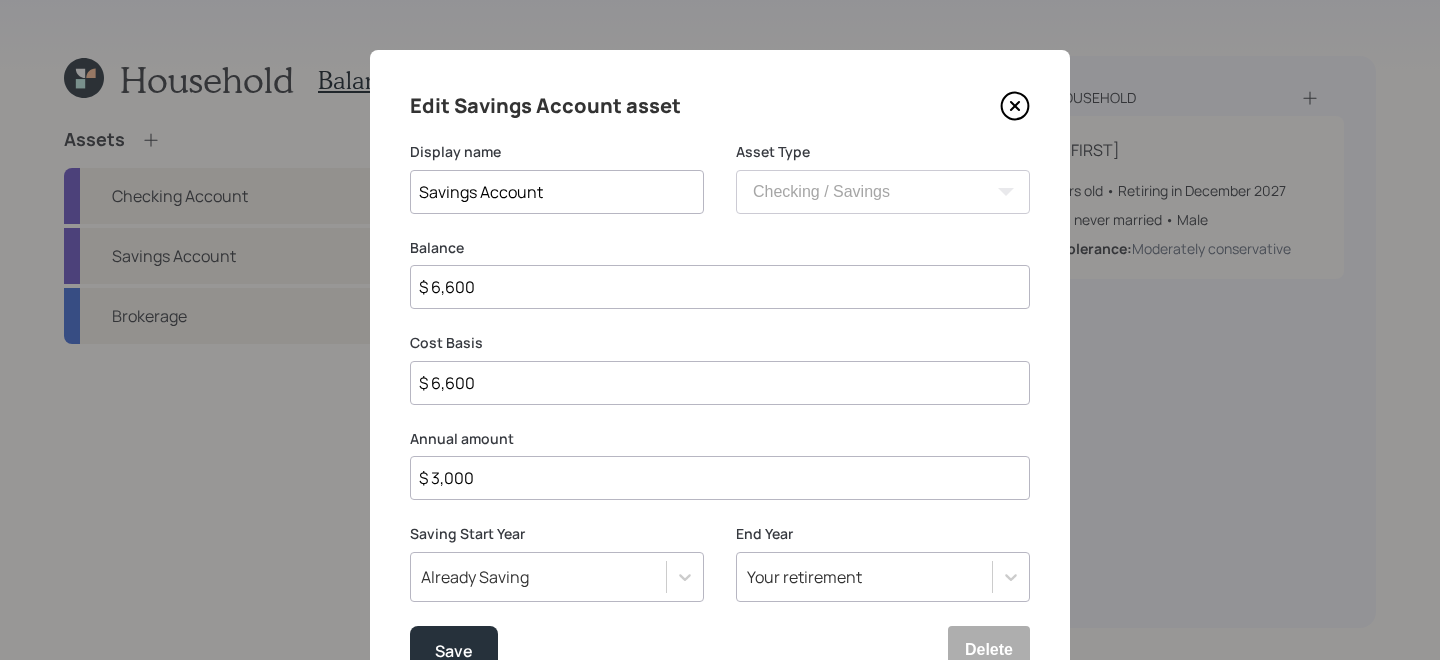 type on "$ 66,000" 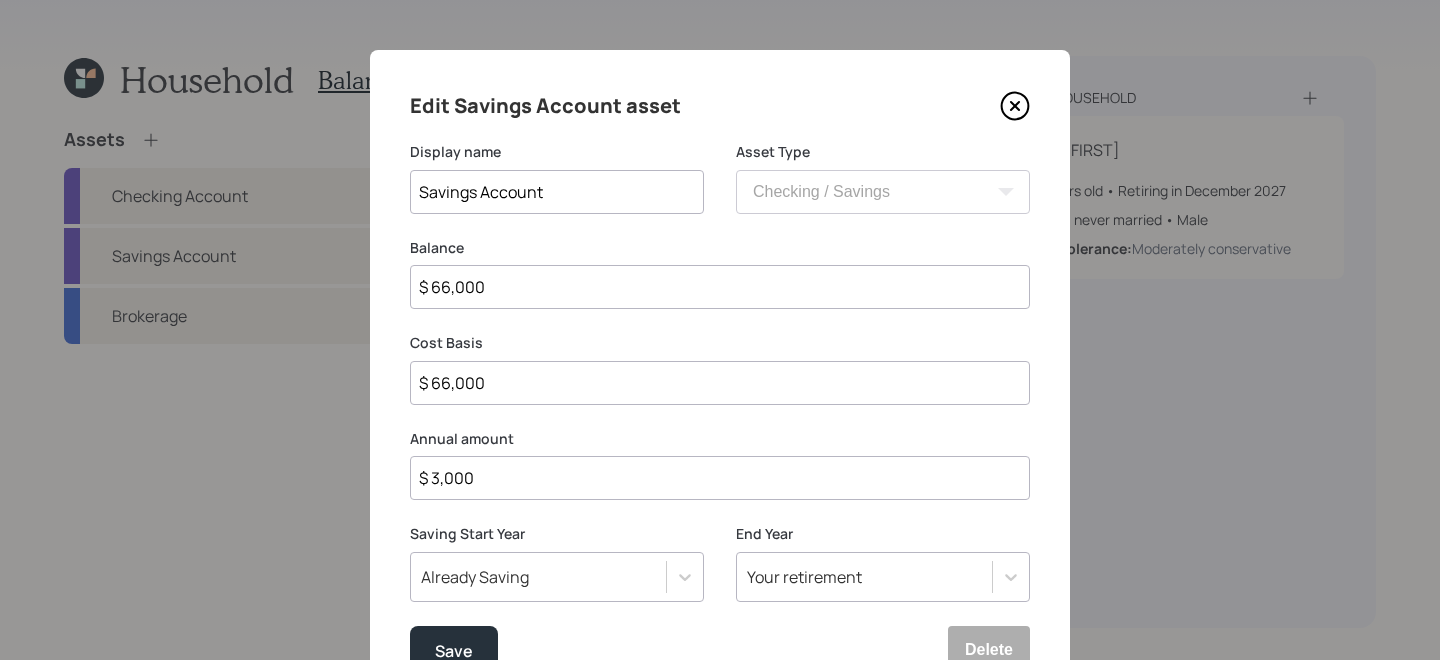 type on "$ 66,000" 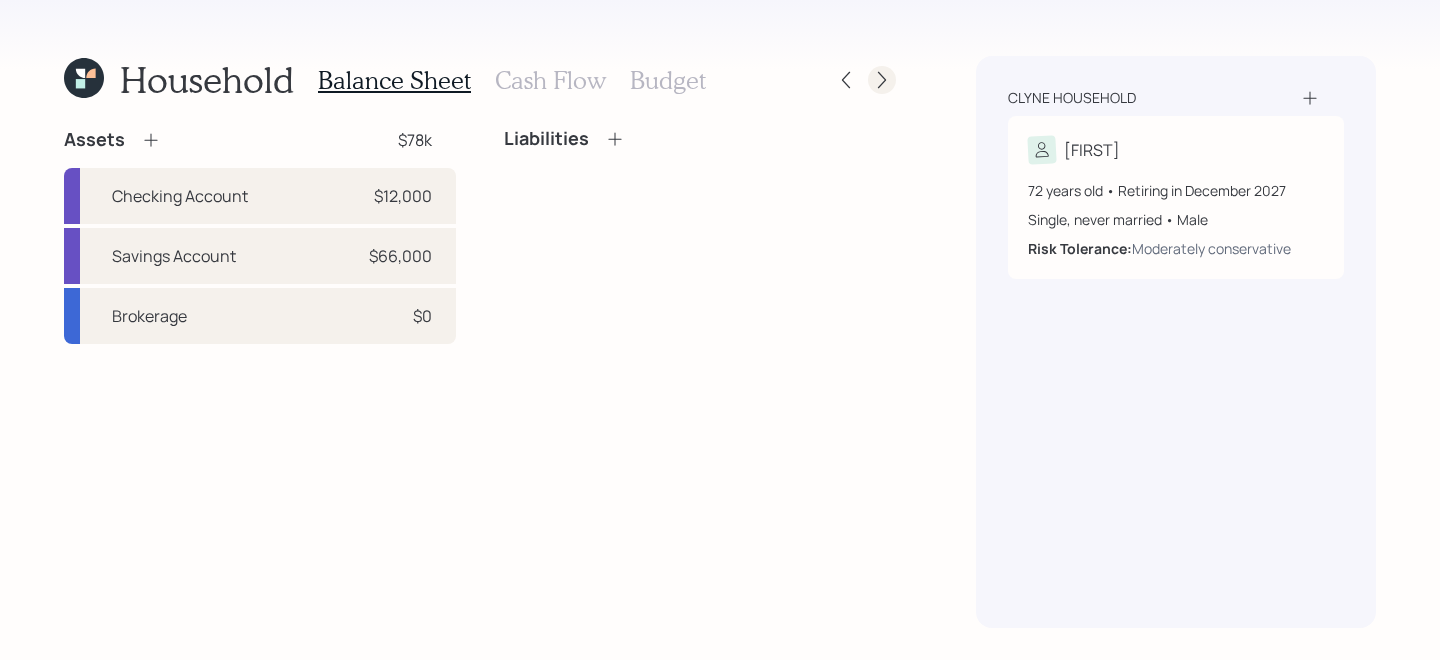 click 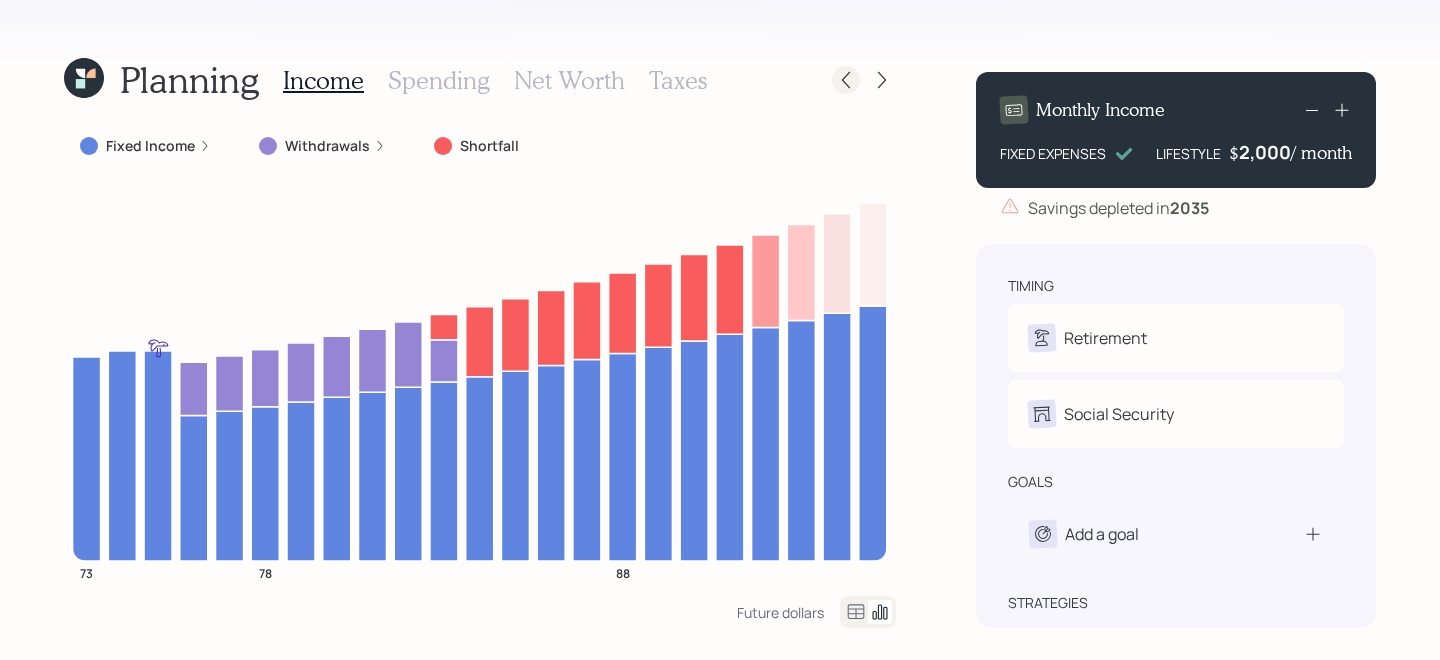 click 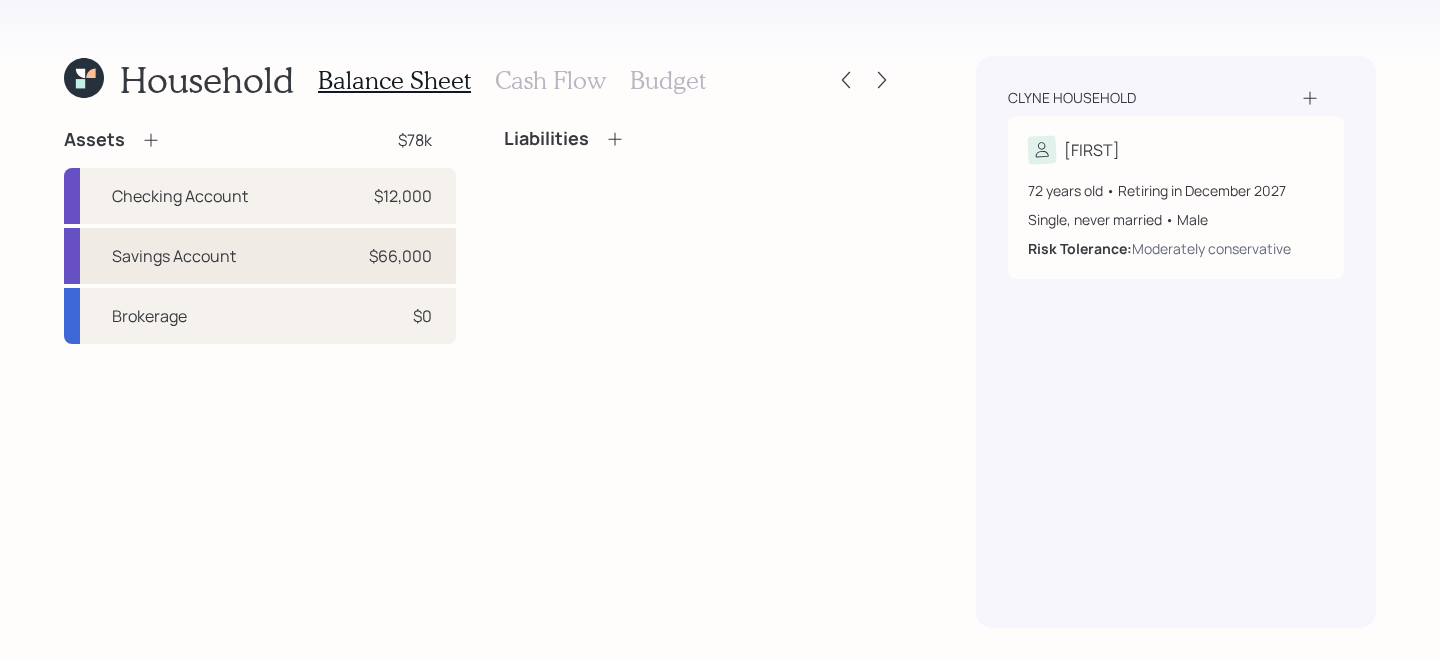 click on "Savings Account $[AMOUNT]" at bounding box center [260, 256] 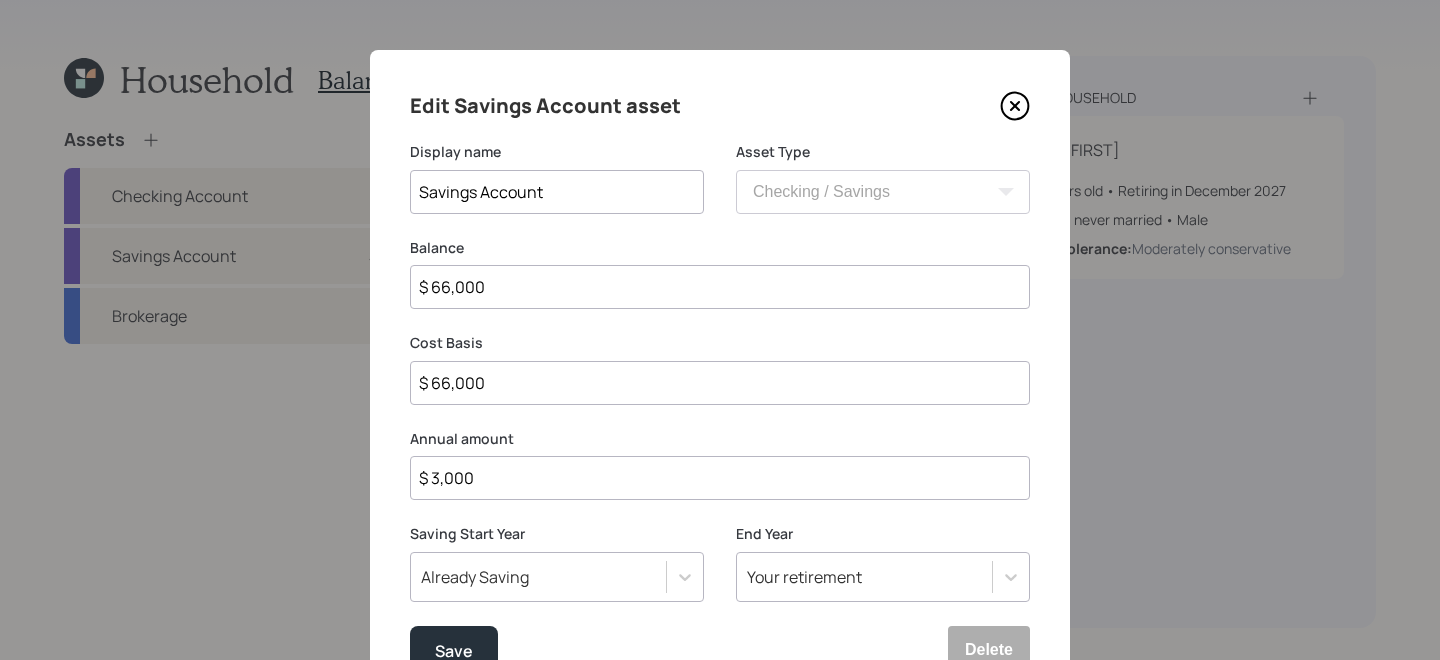drag, startPoint x: 498, startPoint y: 288, endPoint x: 312, endPoint y: 283, distance: 186.0672 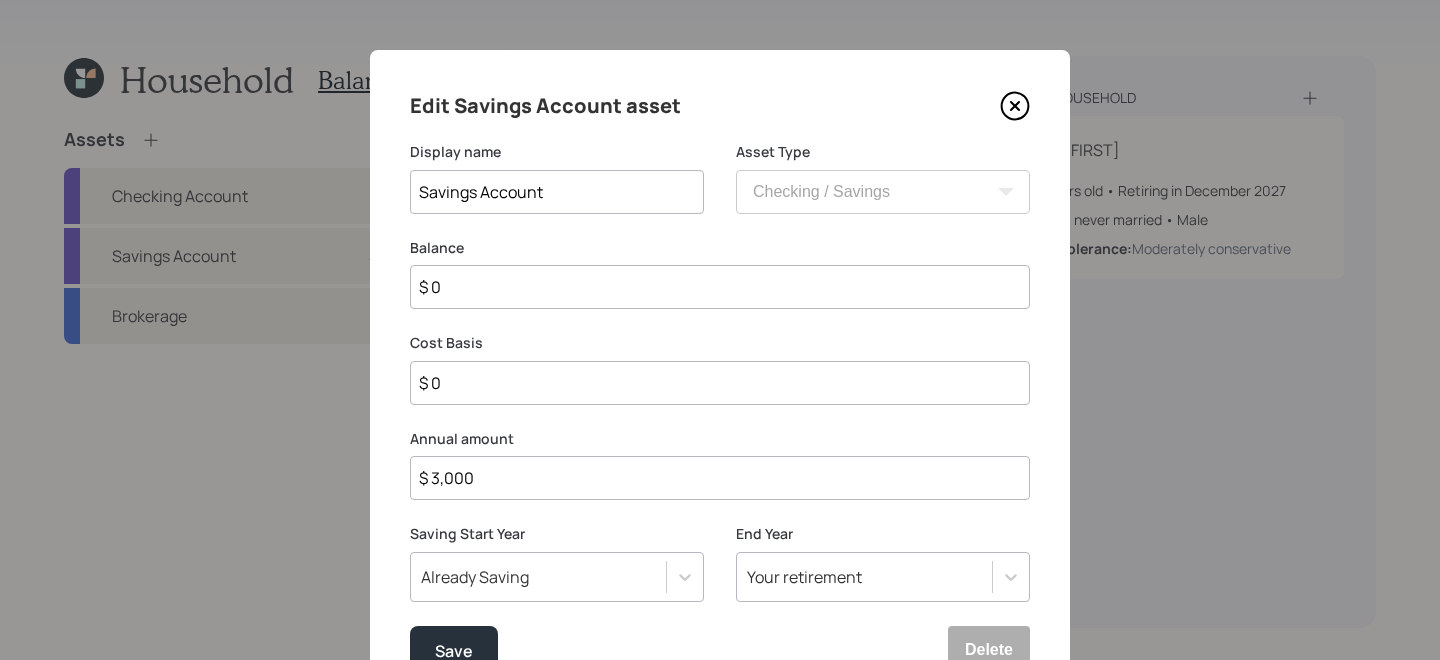 type on "$ 0" 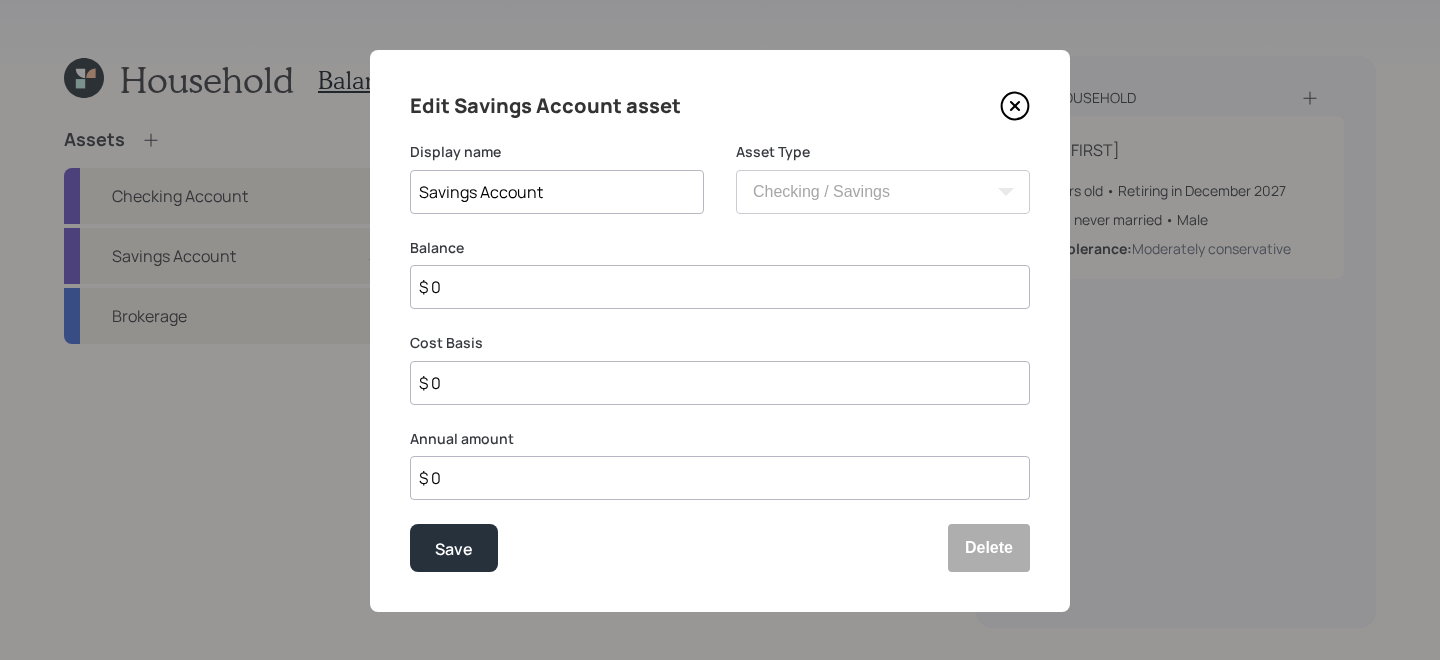 type on "$ 0" 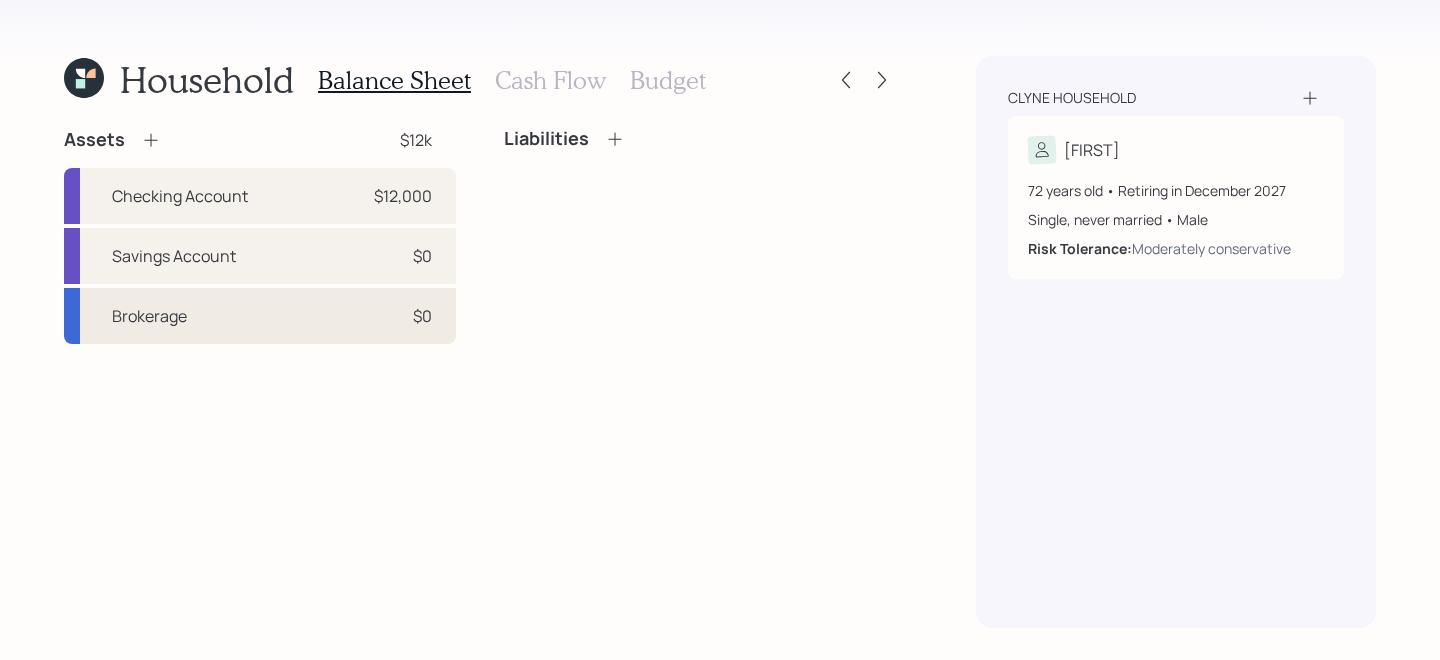 click on "Brokerage $[AMOUNT]" at bounding box center (260, 316) 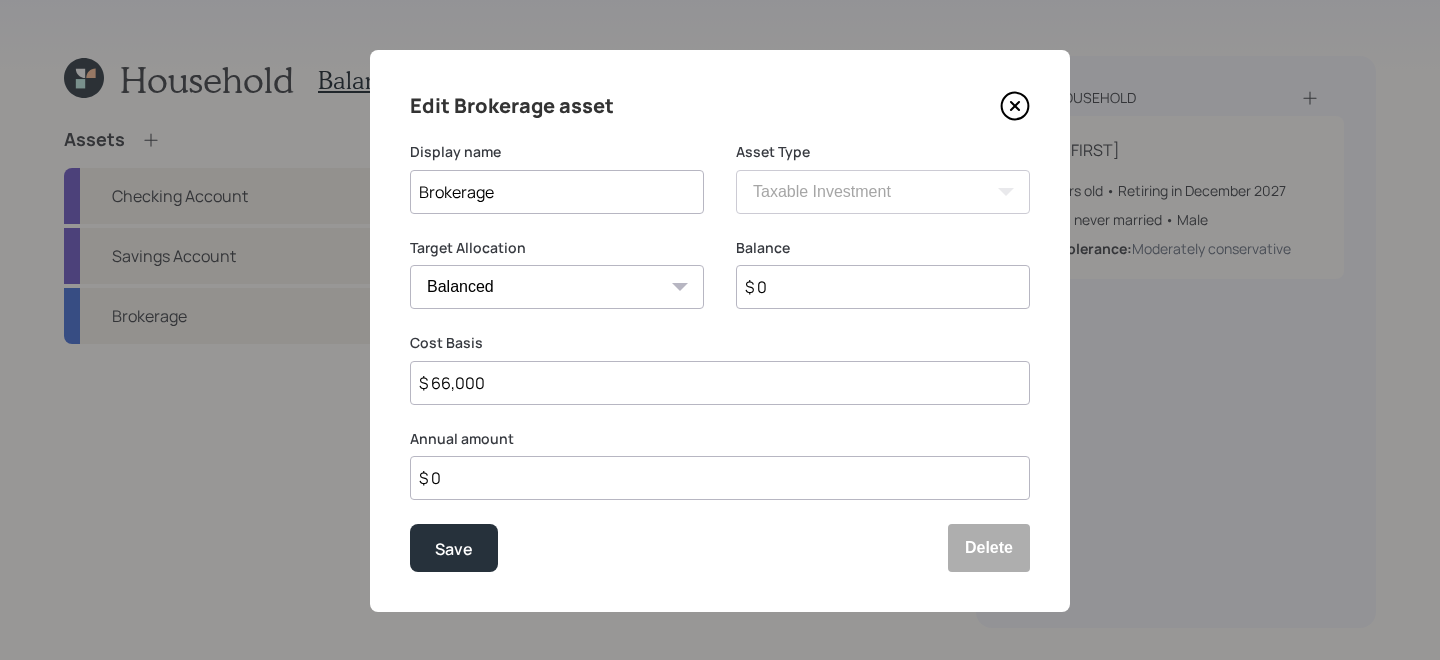 click on "$ 0" at bounding box center [883, 287] 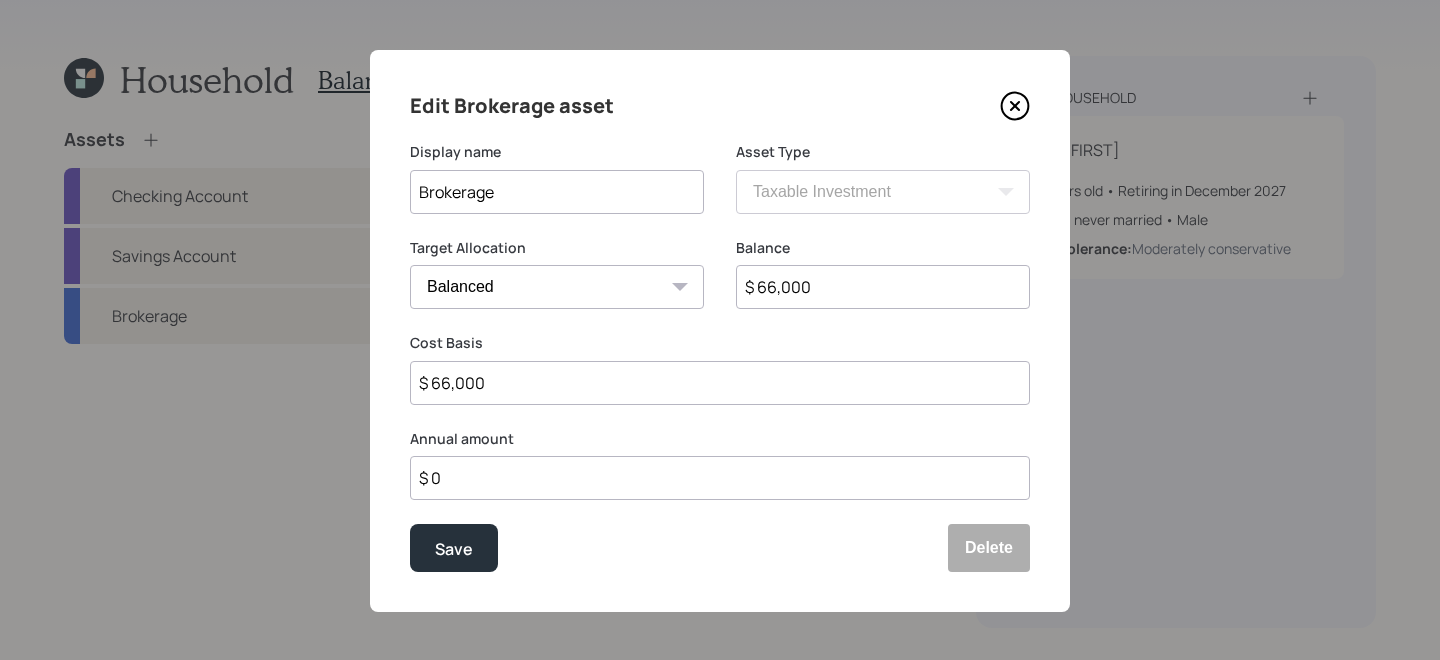 type on "$ 66,000" 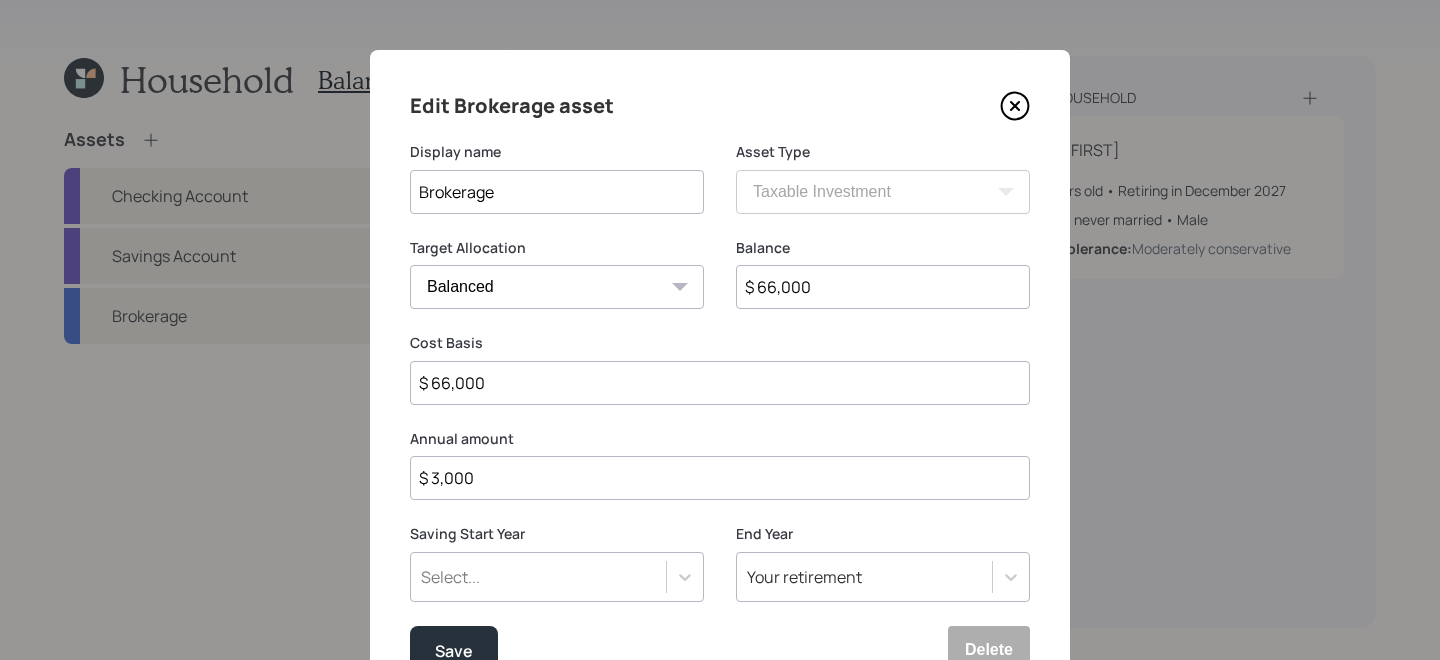 type on "$ 3,000" 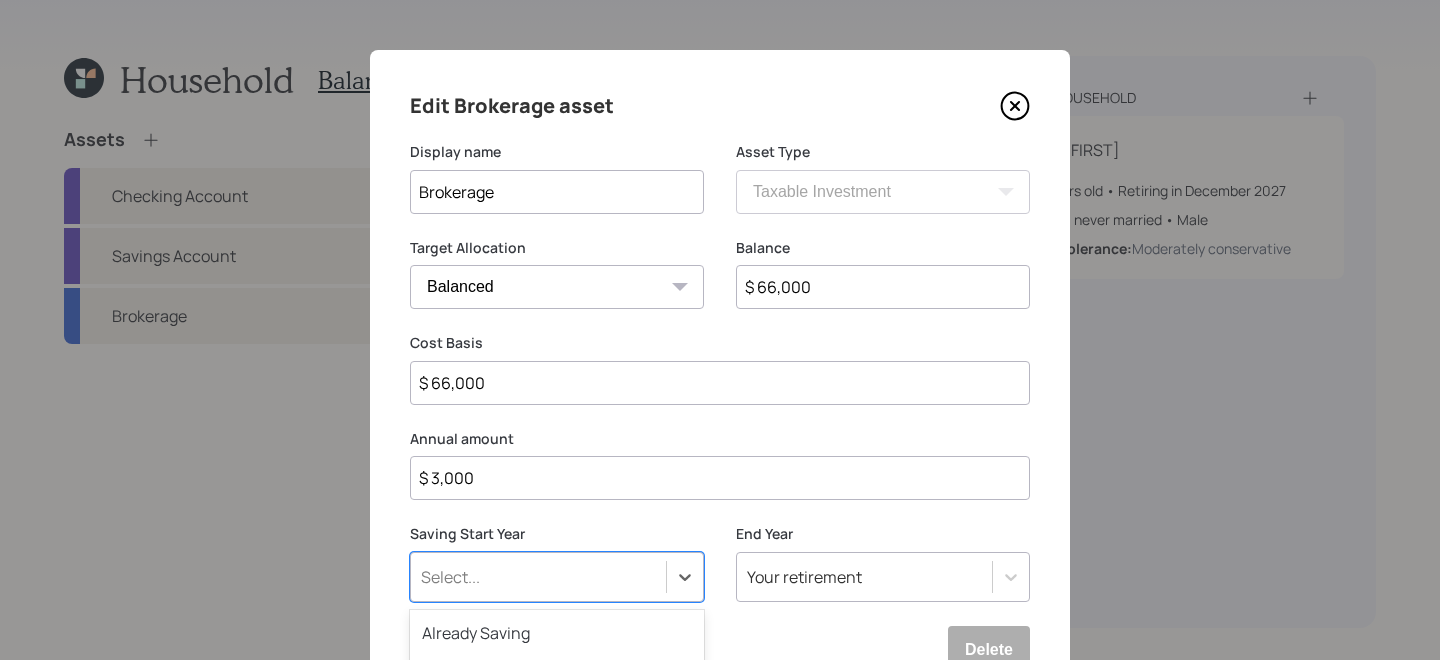 scroll, scrollTop: 250, scrollLeft: 0, axis: vertical 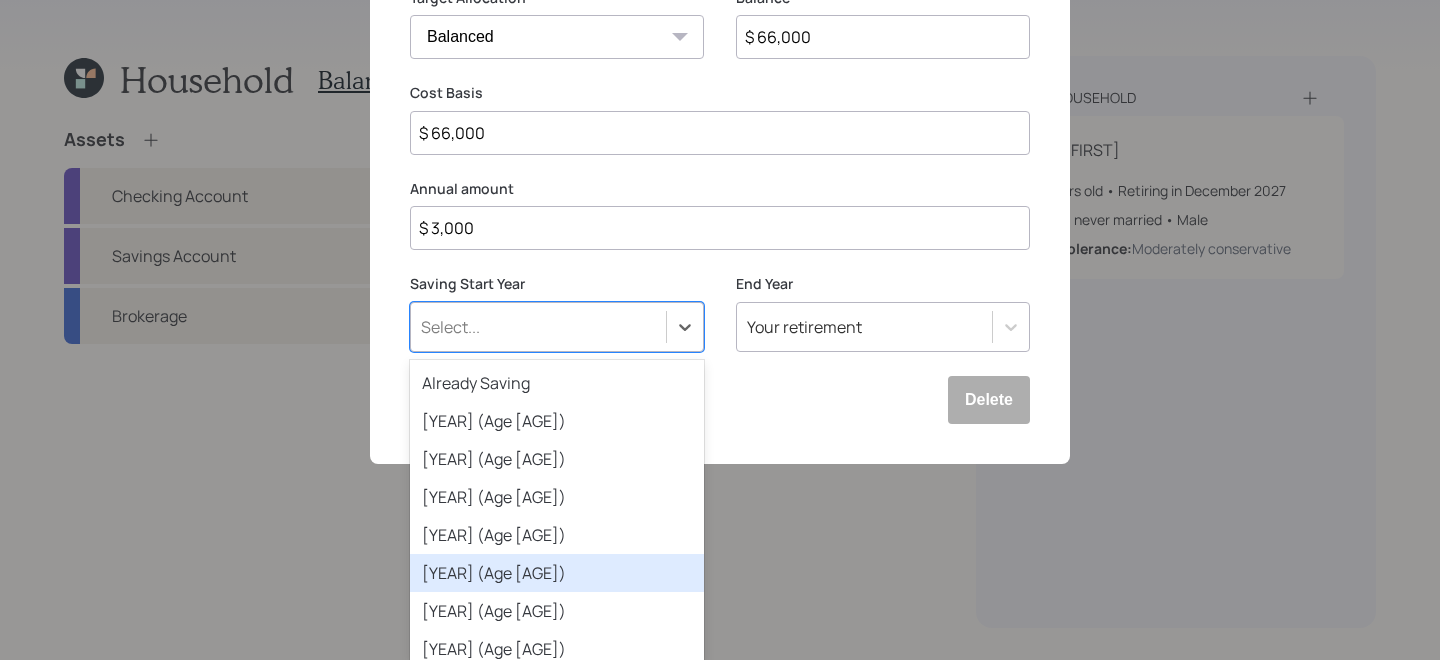 click on "option [YEAR] (Age [AGE]) focused, [NUMBER] of [NUMBER]. [NUMBER] results available. Use Up and Down to choose options, press Enter to select the currently focused option, press Escape to exit the menu, press Tab to select the option and exit the menu. Select... Already Saving [YEAR] (Age [AGE]) [YEAR] (Age [AGE]) [YEAR] (Age [AGE]) [YEAR] (Age [AGE]) [YEAR] (Age [AGE]) [YEAR] (Age [AGE]) [YEAR] (Age [AGE]) [YEAR] (Age [AGE]) [YEAR] (Age [AGE]) [YEAR] (Age [AGE]) [YEAR] (Age [AGE]) [YEAR] (Age [AGE]) [YEAR] (Age [AGE]) [YEAR] (Age [AGE]) [YEAR] (Age [AGE]) [YEAR] (Age [AGE]) [YEAR] (Age [AGE]) [YEAR] (Age [AGE]) [YEAR] (Age [AGE]) [YEAR] (Age [AGE]) [YEAR] (Age [AGE]) [YEAR] (Age [AGE]) [YEAR] (Age [AGE]) [YEAR] (Age [AGE]) [YEAR] (Age [AGE]) [YEAR] (Age [AGE]) [YEAR] (Age [AGE]) [YEAR] (Age [AGE]) [YEAR] (Age [AGE]) [YEAR] (Age [AGE]) [YEAR] (Age [AGE]) [YEAR] (Age [AGE]) [YEAR] (Age [AGE]) [YEAR] (Age [AGE]) [YEAR] (Age [AGE]) [YEAR] (Age [AGE]) [YEAR] (Age [AGE]) [YEAR] (Age [AGE]) [YEAR] (Age [AGE]) [YEAR] (Age [AGE]) [YEAR] (Age [AGE]) [YEAR] (Age [AGE]) [YEAR] (Age [AGE]) [YEAR] (Age [AGE]) [YEAR] (Age [AGE]) [YEAR] (Age [AGE]) [YEAR] (Age [AGE]) [YEAR] (Age [AGE]) [YEAR] (Age [AGE]) [YEAR] (Age [AGE]) [YEAR] (Age [AGE]) [YEAR] (Age [AGE]) [YEAR] (Age [AGE]) [YEAR] (Age [AGE]) [YEAR] (Age [AGE]) [YEAR] (Age [AGE]) [YEAR] (Age [AGE]) [YEAR] (Age [AGE]) [YEAR] (Age [AGE]) [YEAR] (Age [AGE]) [YEAR] (Age [AGE]) [YEAR] (Age [AGE]) [YEAR] (Age [AGE]) [YEAR] (Age [AGE]) [YEAR] (Age [AGE]) [YEAR] (Age [AGE]) [YEAR] (Age [AGE]) [YEAR] (Age [AGE]) [YEAR] (Age [AGE]) [YEAR] (Age [AGE]) [YEAR] (Age [AGE]) [YEAR] (Age [AGE]) [YEAR] (Age [AGE]) [YEAR] (Age [AGE]) [YEAR] (Age [AGE]) [YEAR] (Age [AGE])" at bounding box center (557, 327) 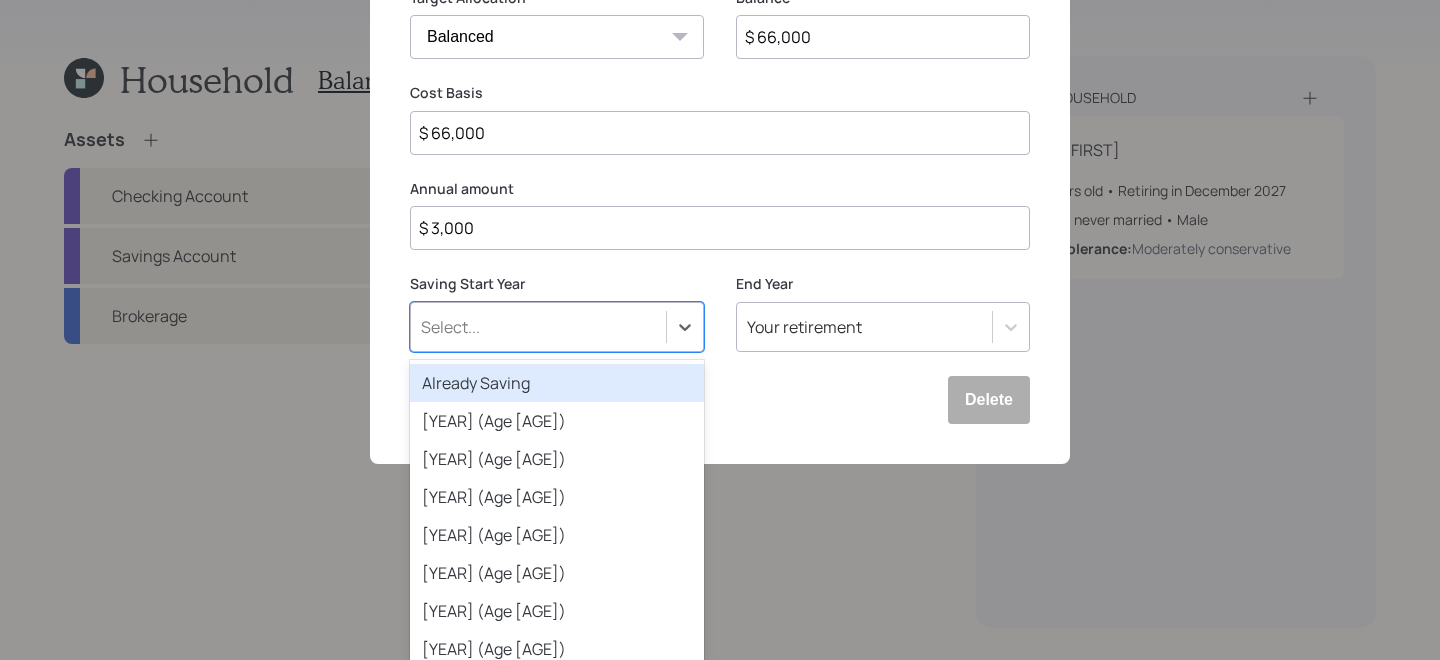 click on "Already Saving" at bounding box center (557, 383) 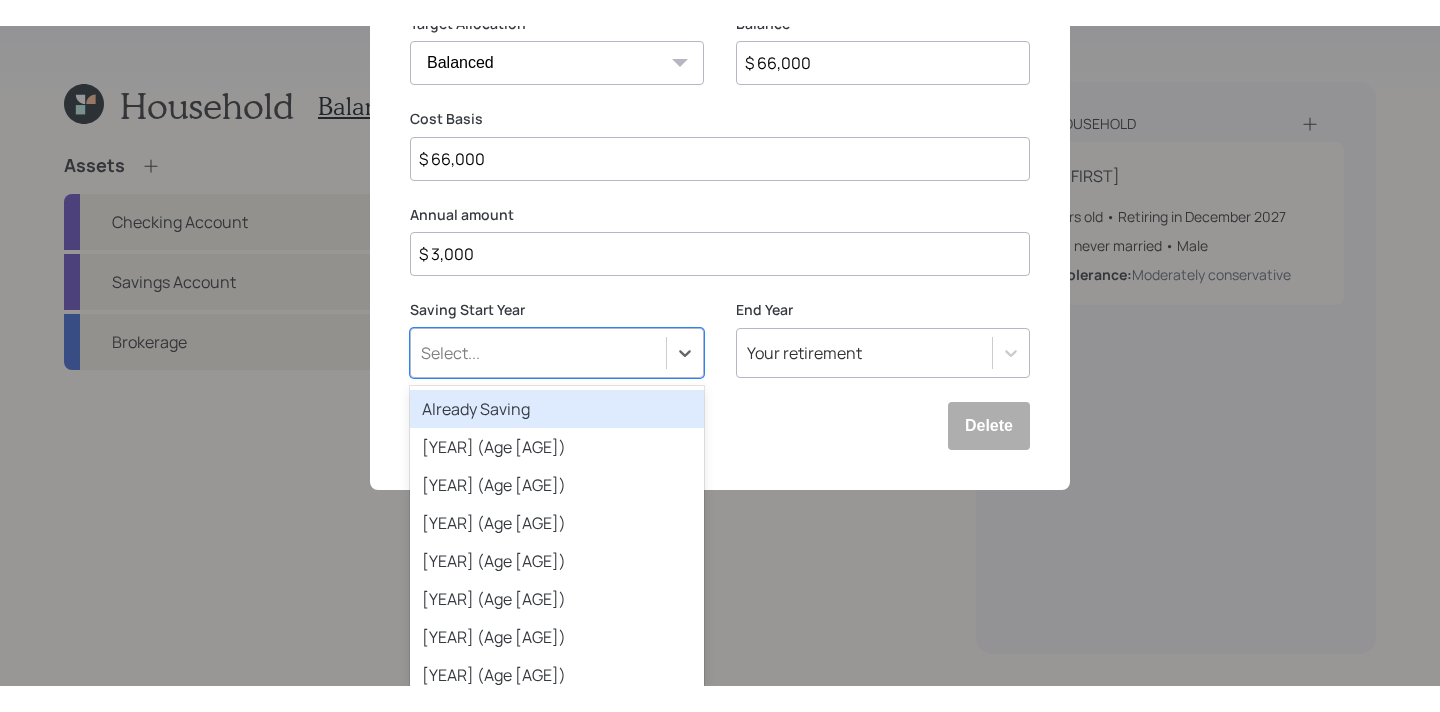 scroll, scrollTop: 104, scrollLeft: 0, axis: vertical 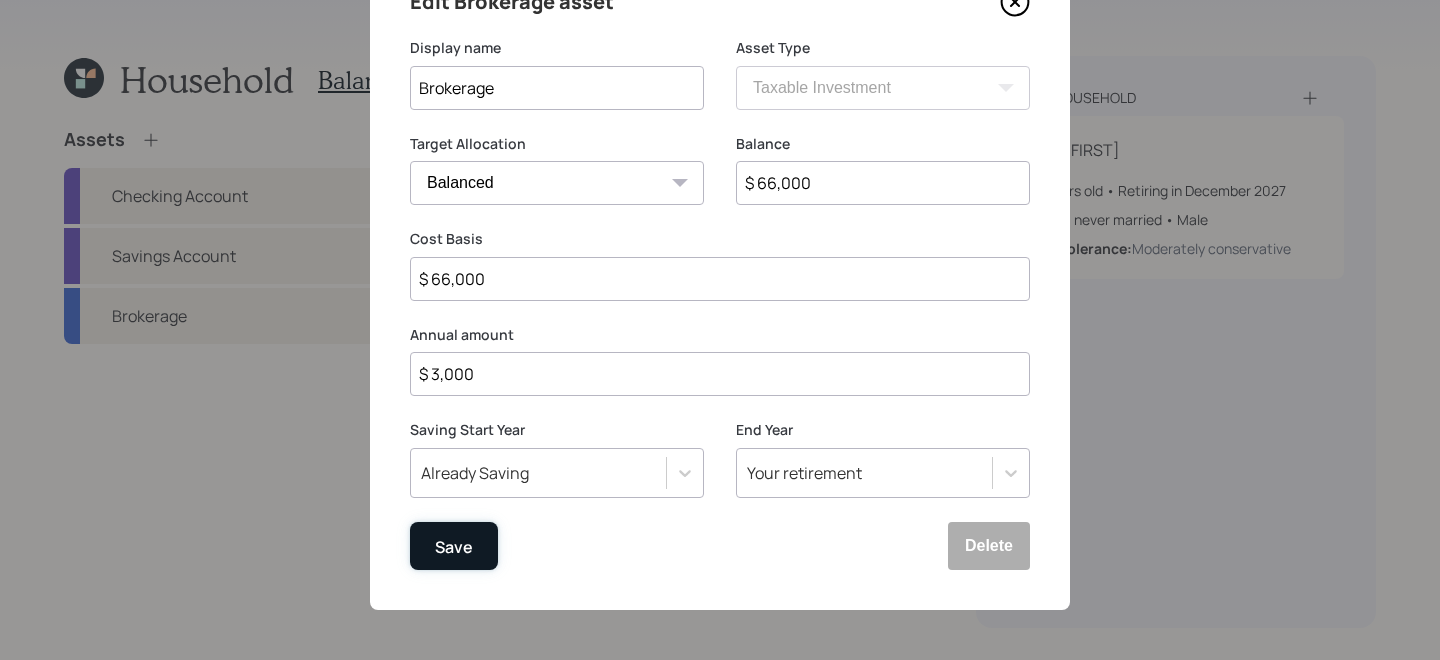 click on "Save" at bounding box center [454, 546] 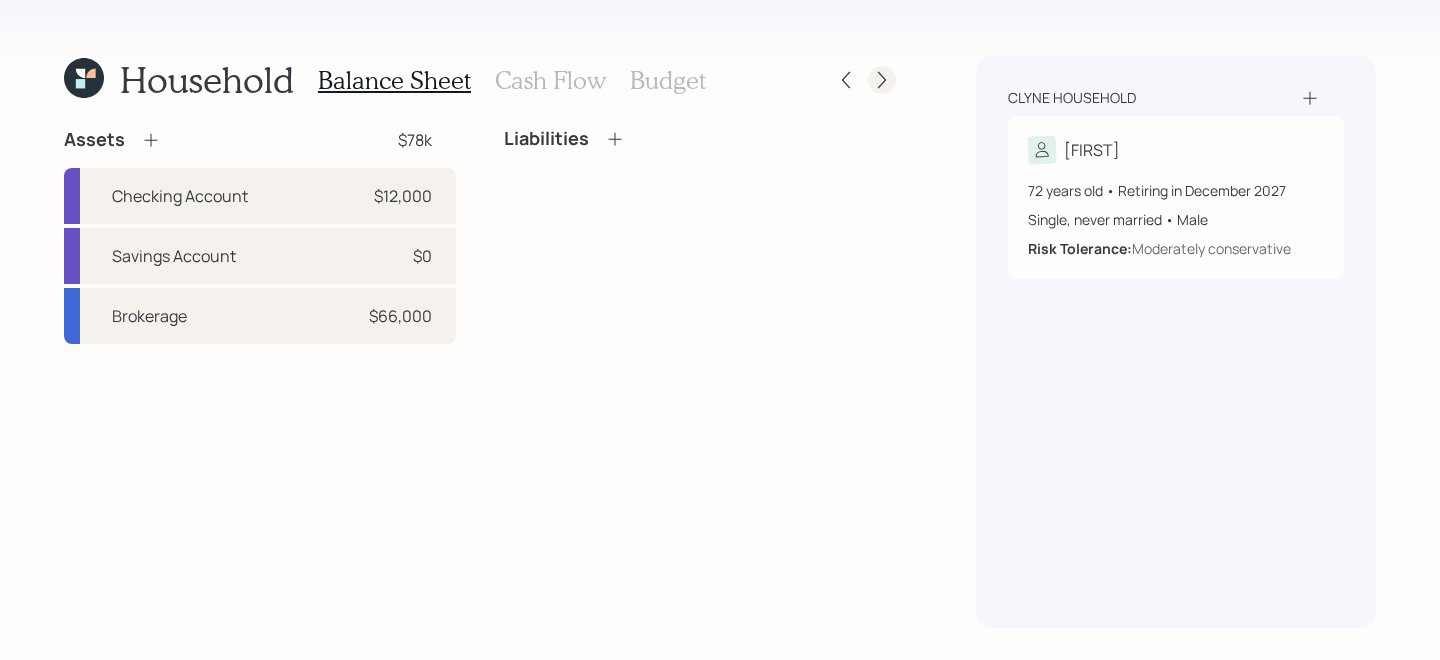 click at bounding box center [864, 80] 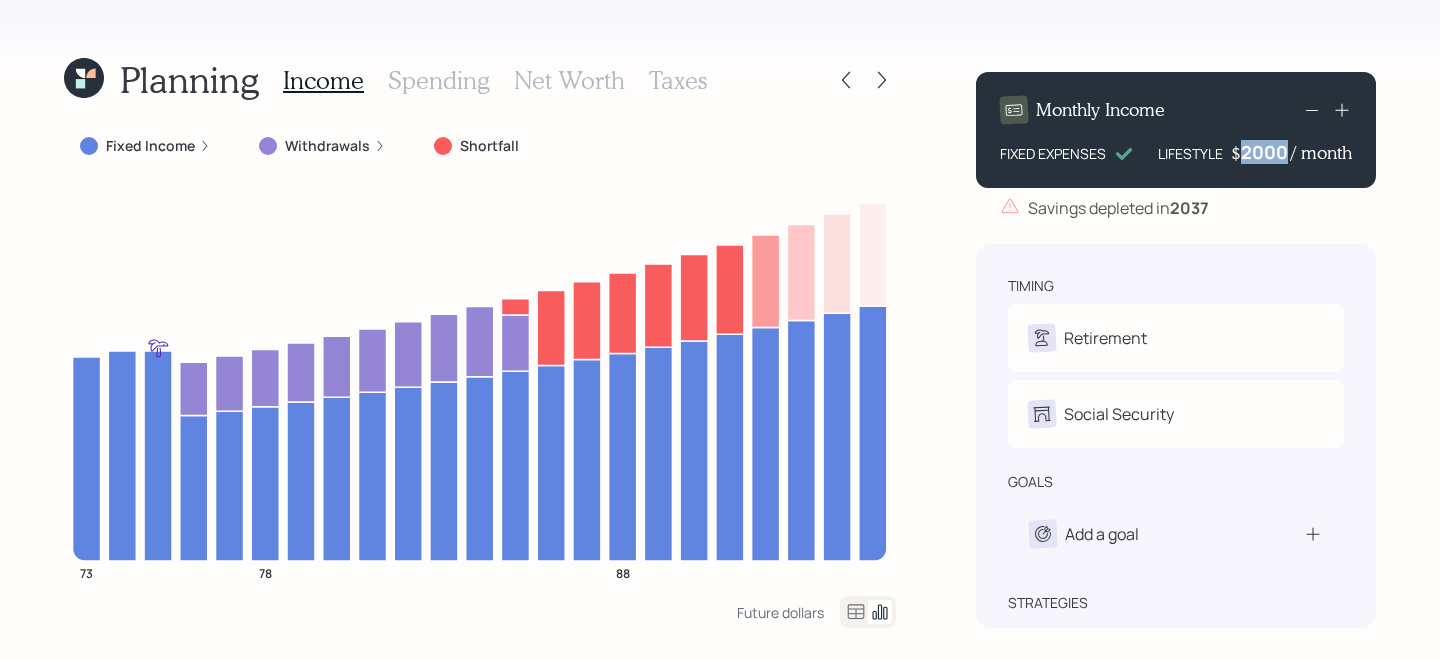 drag, startPoint x: 1233, startPoint y: 161, endPoint x: 1291, endPoint y: 162, distance: 58.00862 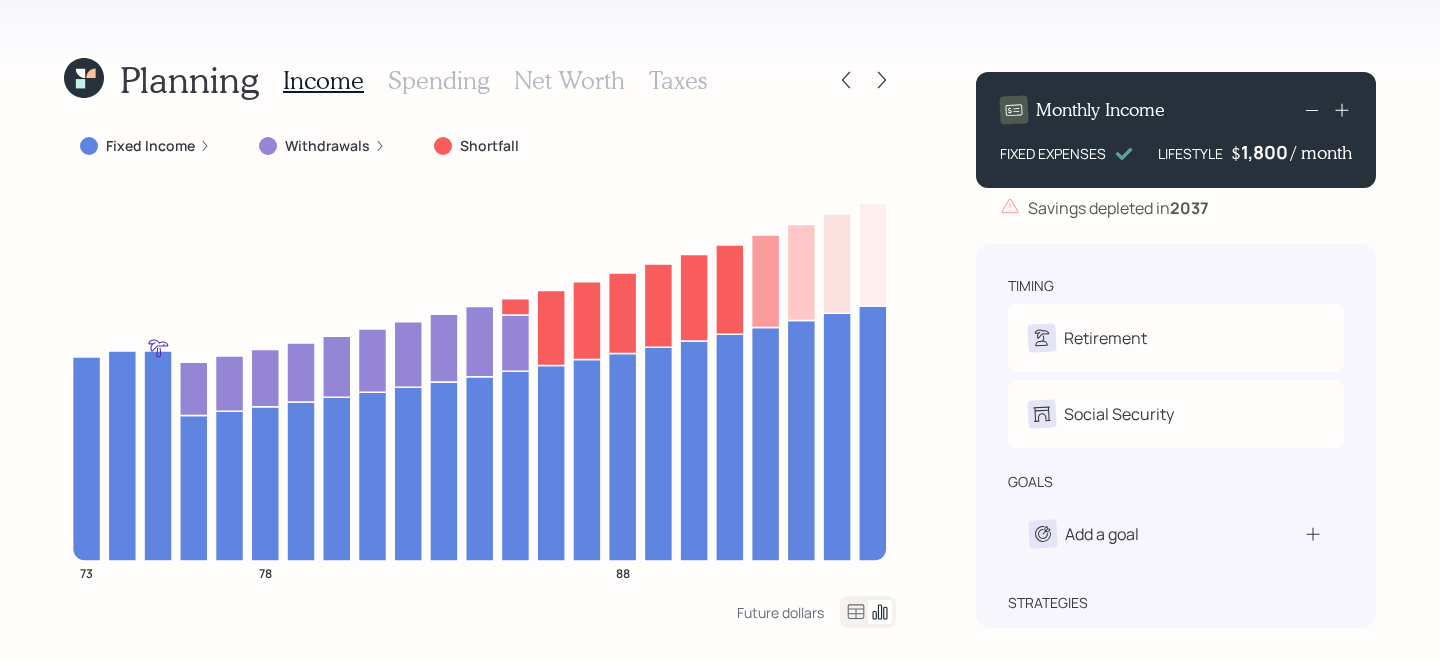 click on "Savings depleted in  [YEAR]" at bounding box center [1176, 208] 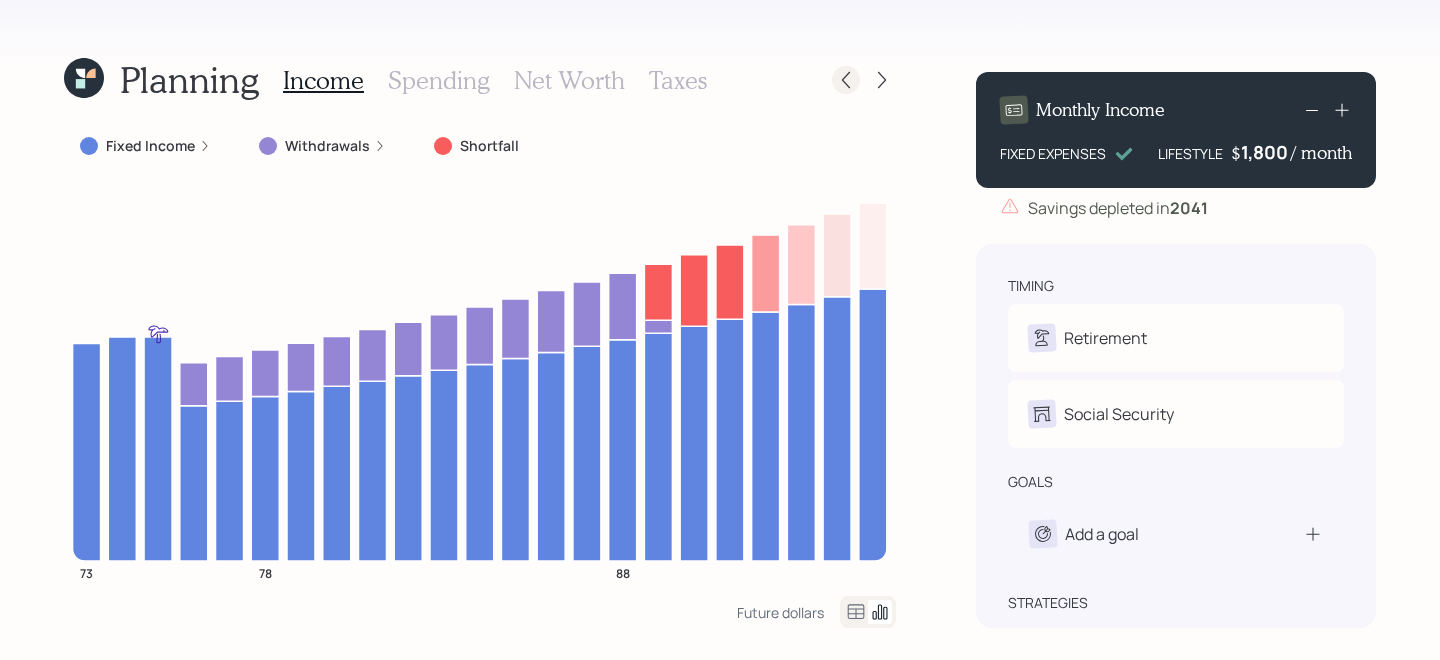 click 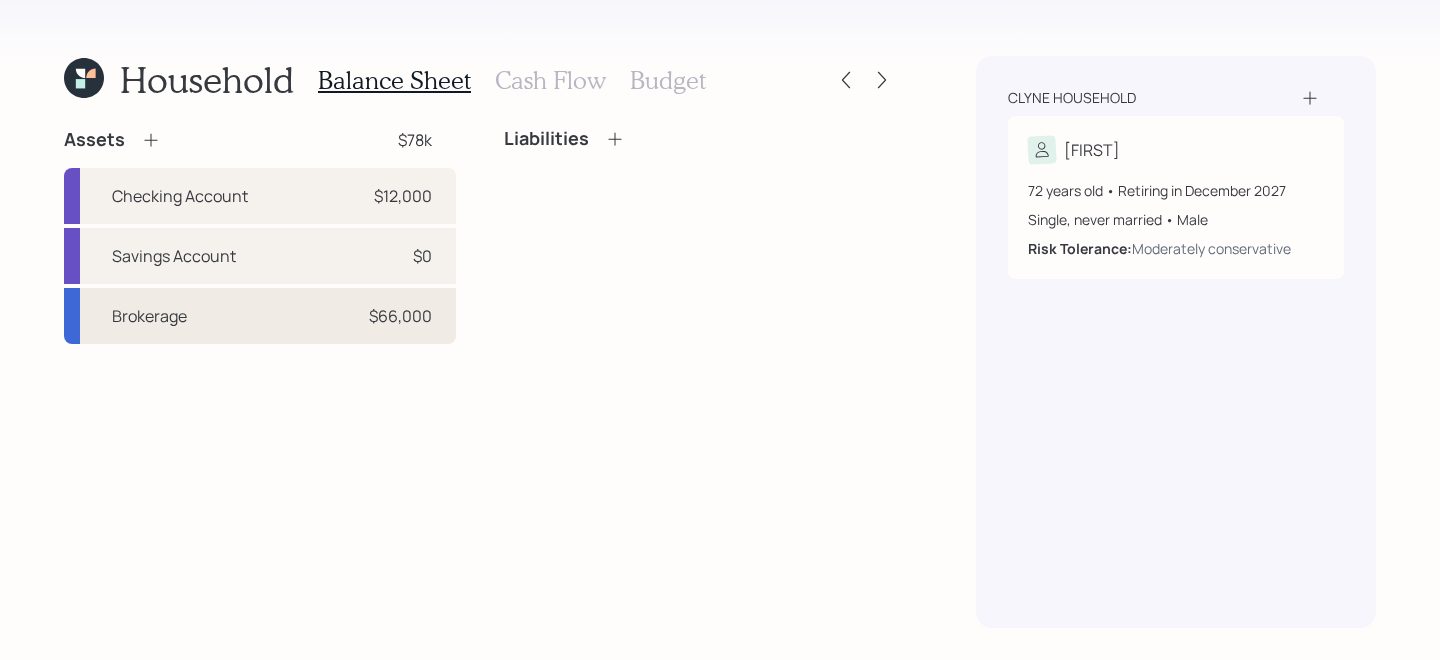 click on "Brokerage $[AMOUNT]" at bounding box center [260, 316] 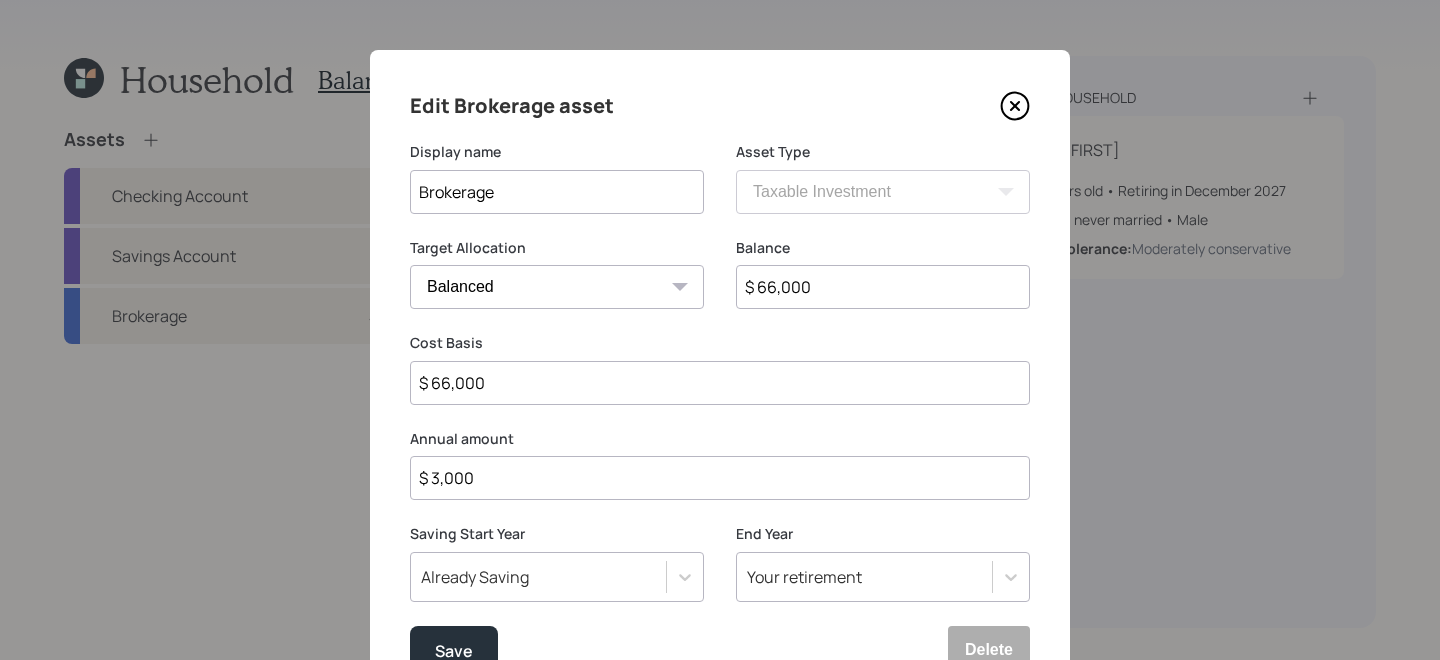 click on "End Year Your retirement" at bounding box center [883, 575] 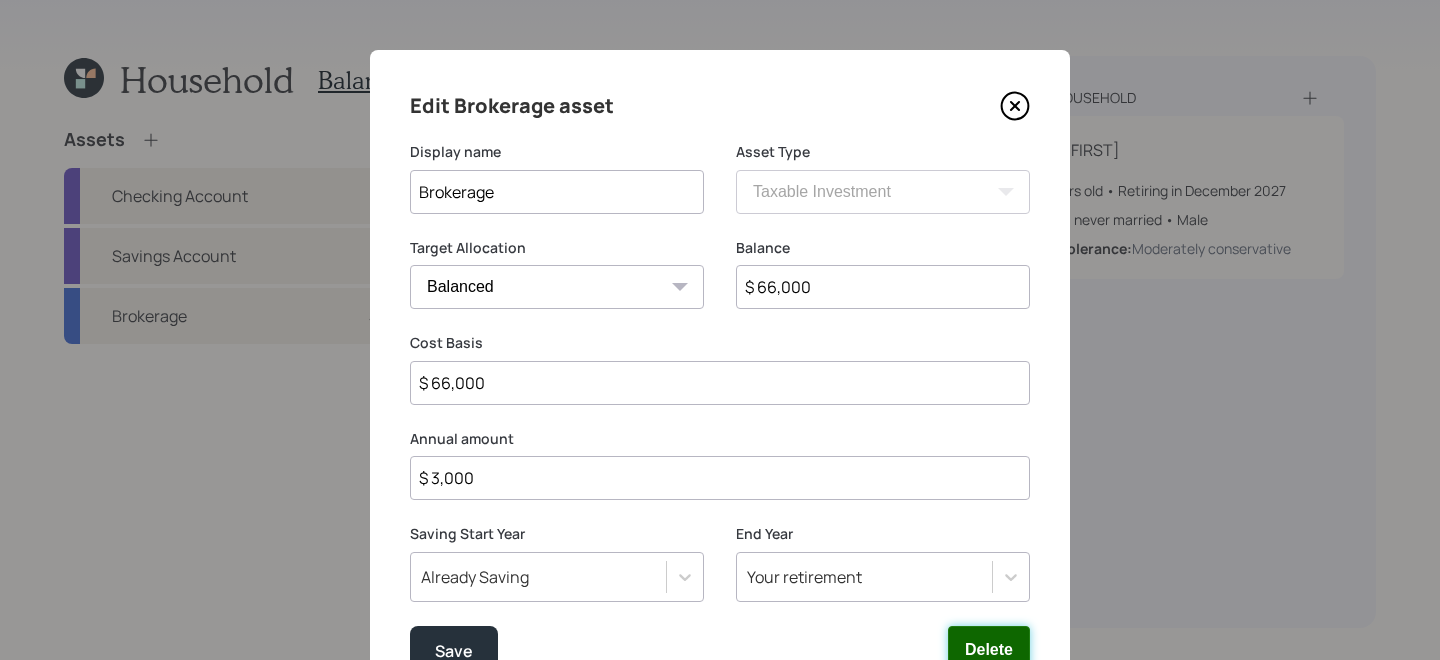 click on "Delete" at bounding box center [989, 650] 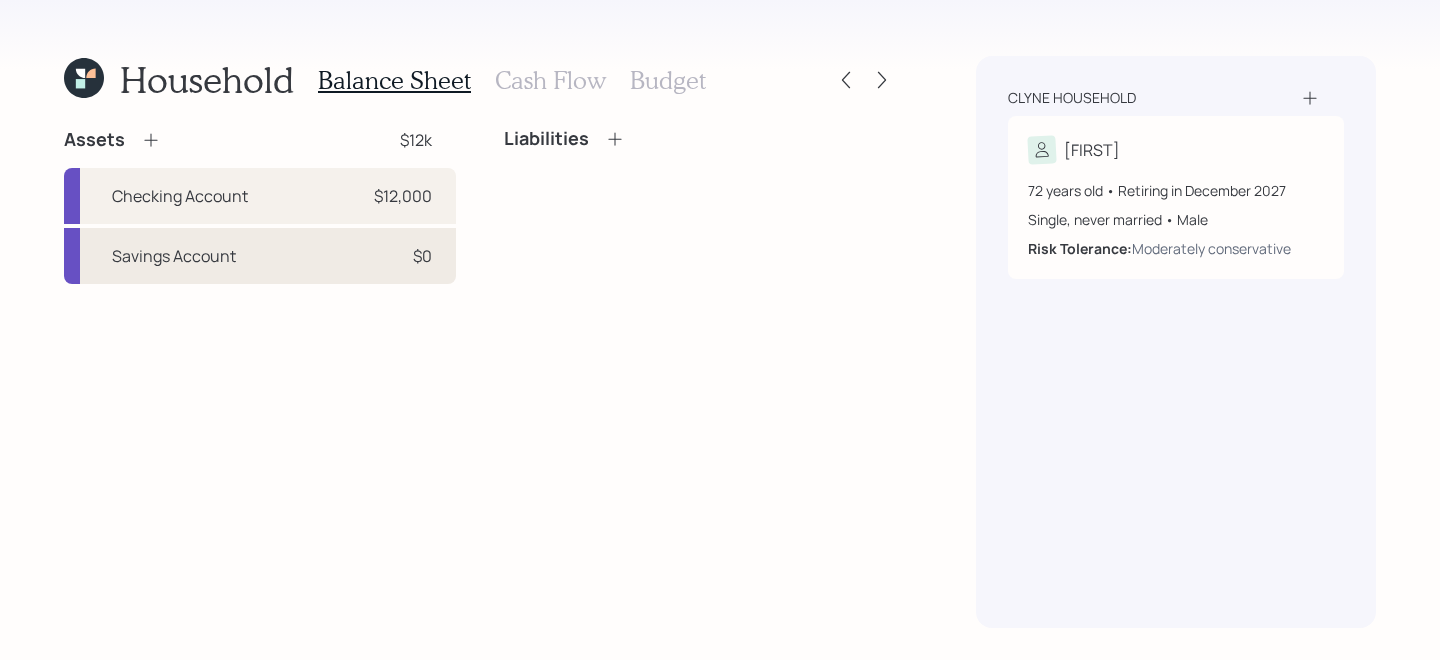 click on "Savings Account" at bounding box center [174, 256] 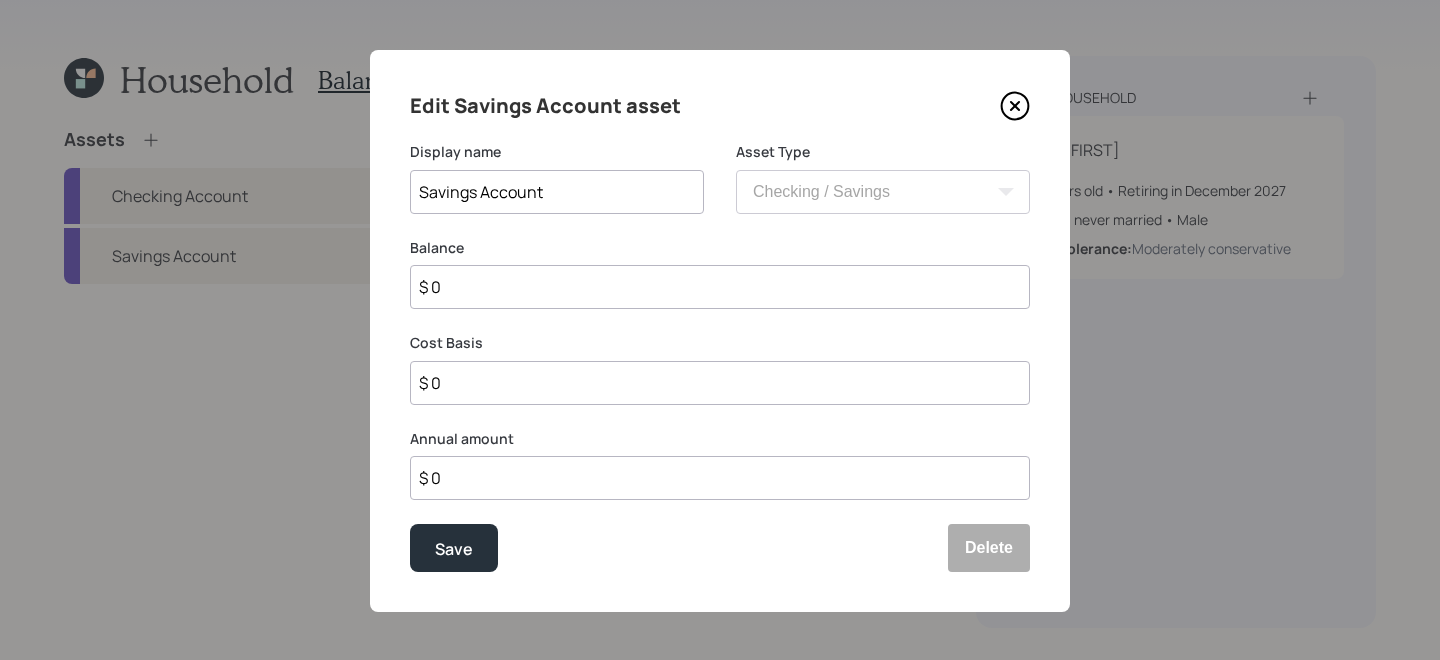 click on "$ 0" at bounding box center [720, 287] 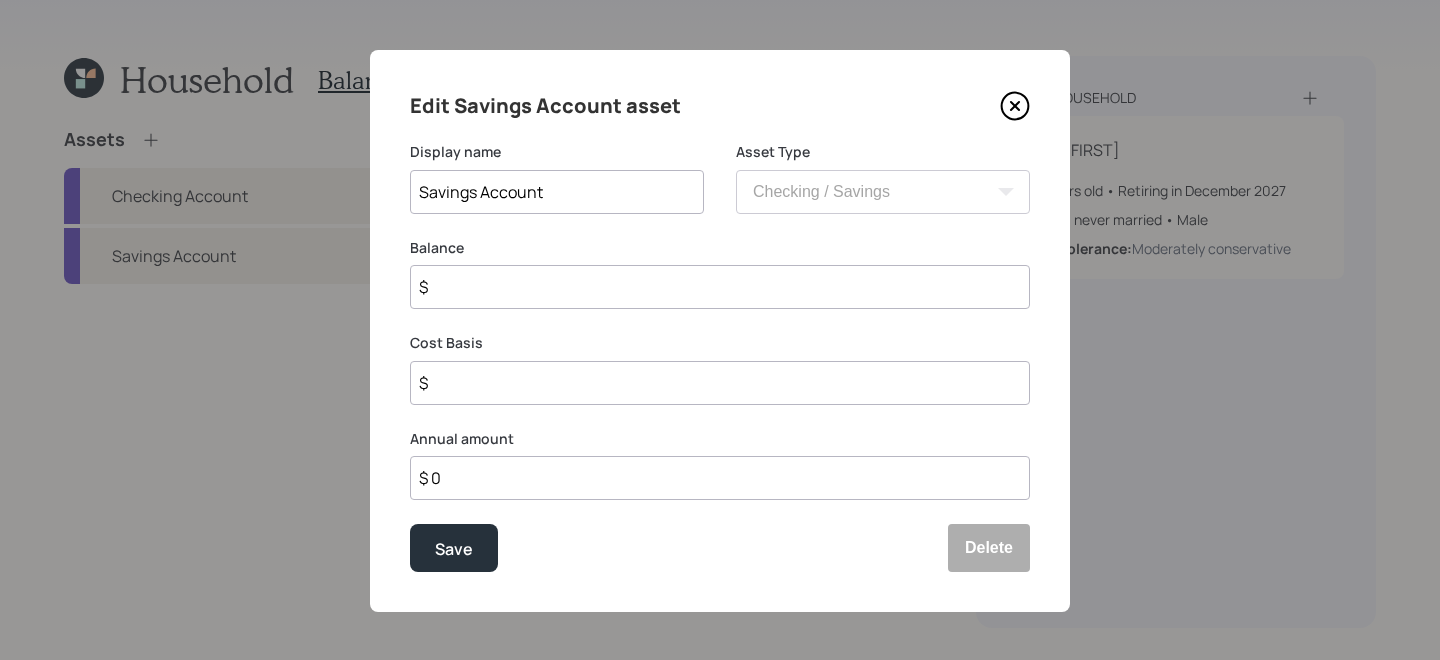 type on "$ 6" 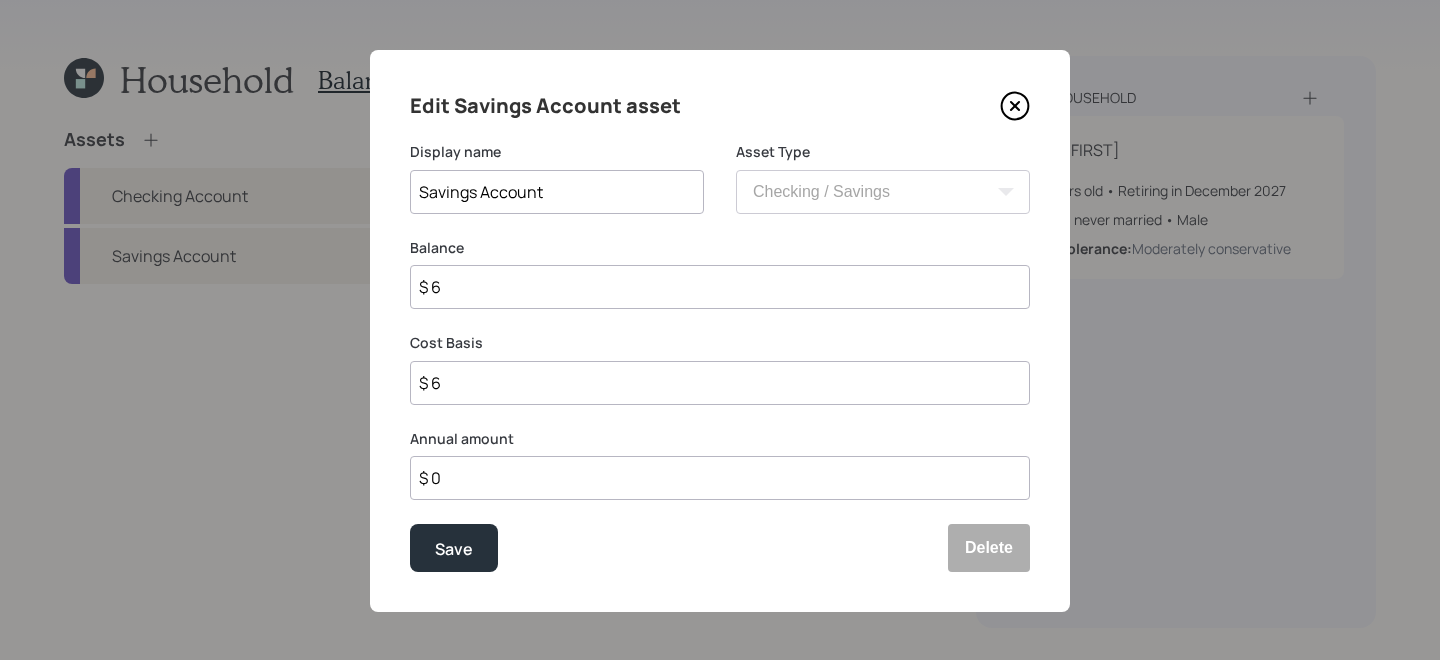 type on "$ 66" 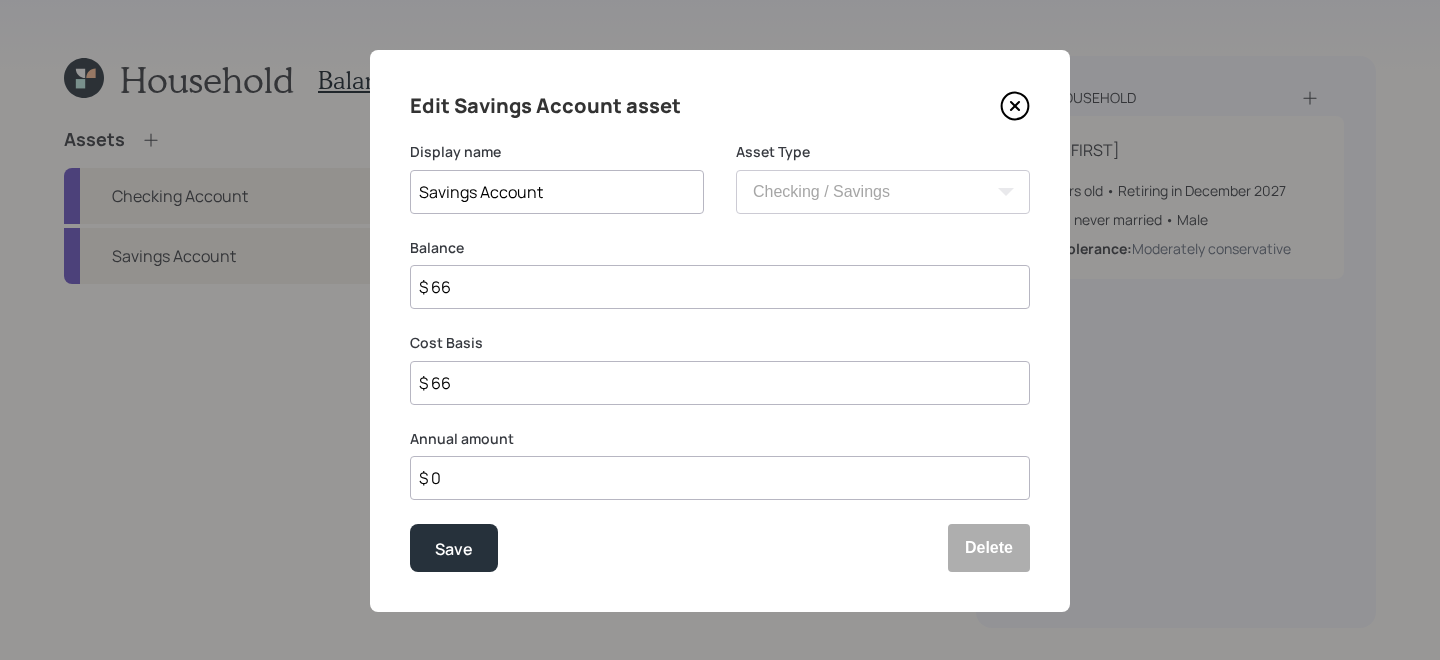 type on "$ 660" 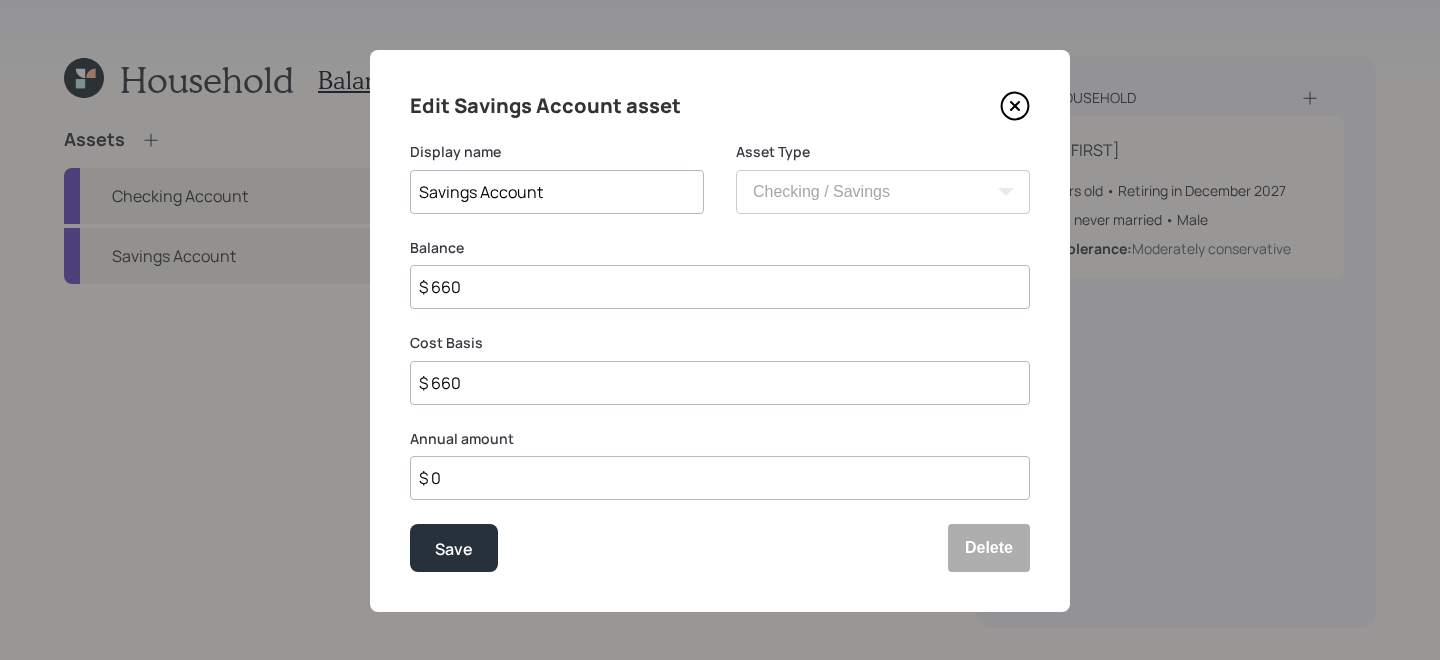 type on "$ 6,600" 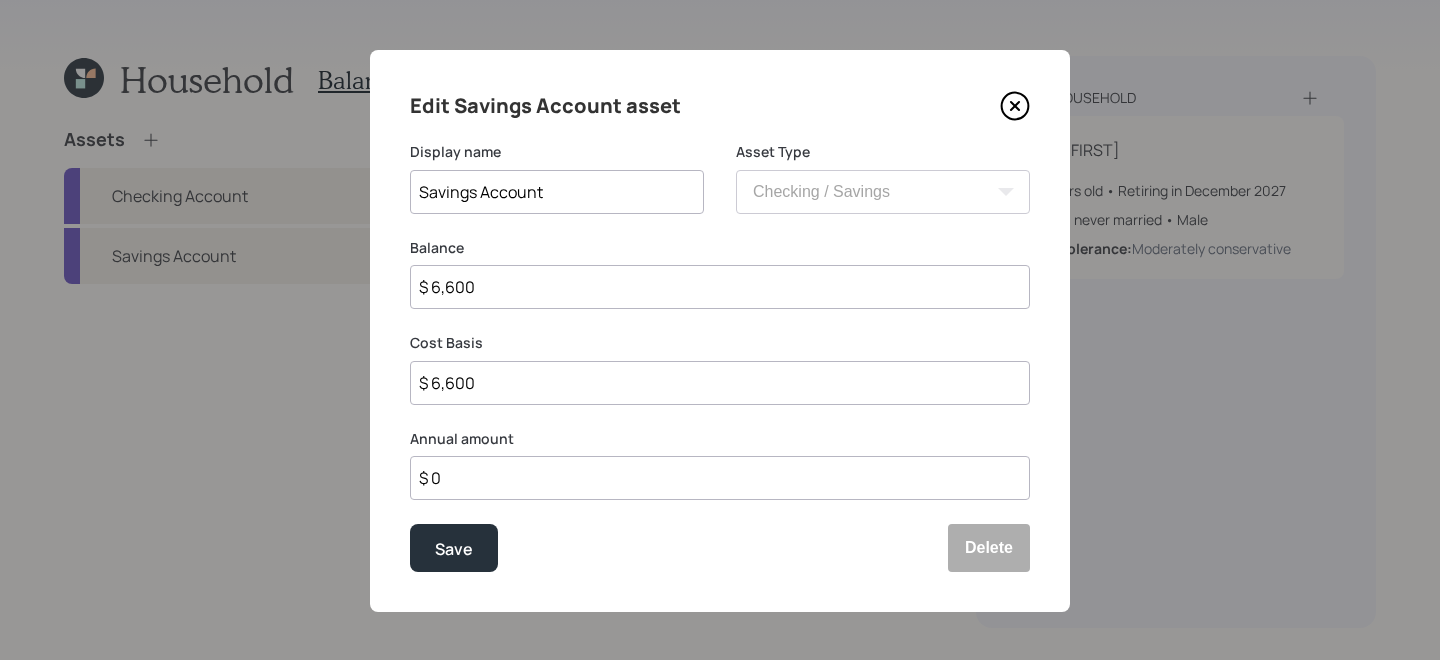 type on "$ 66,000" 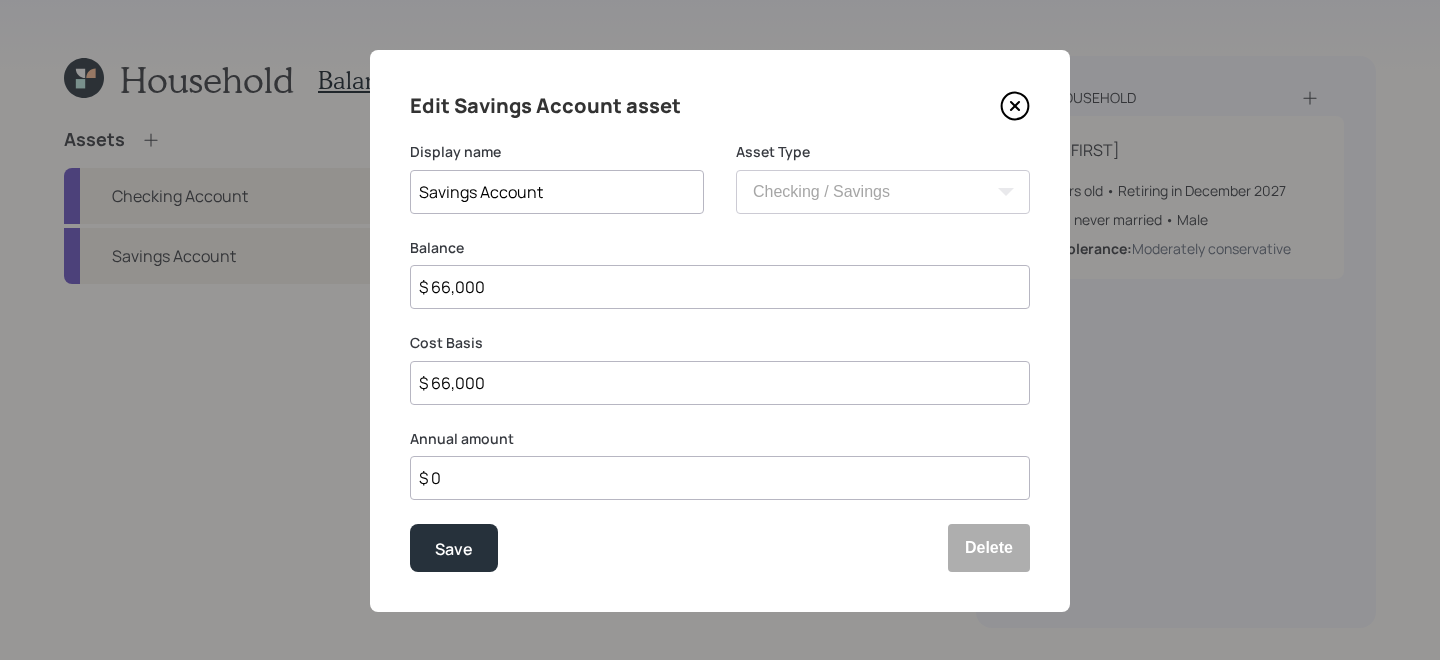 type on "$ 66,000" 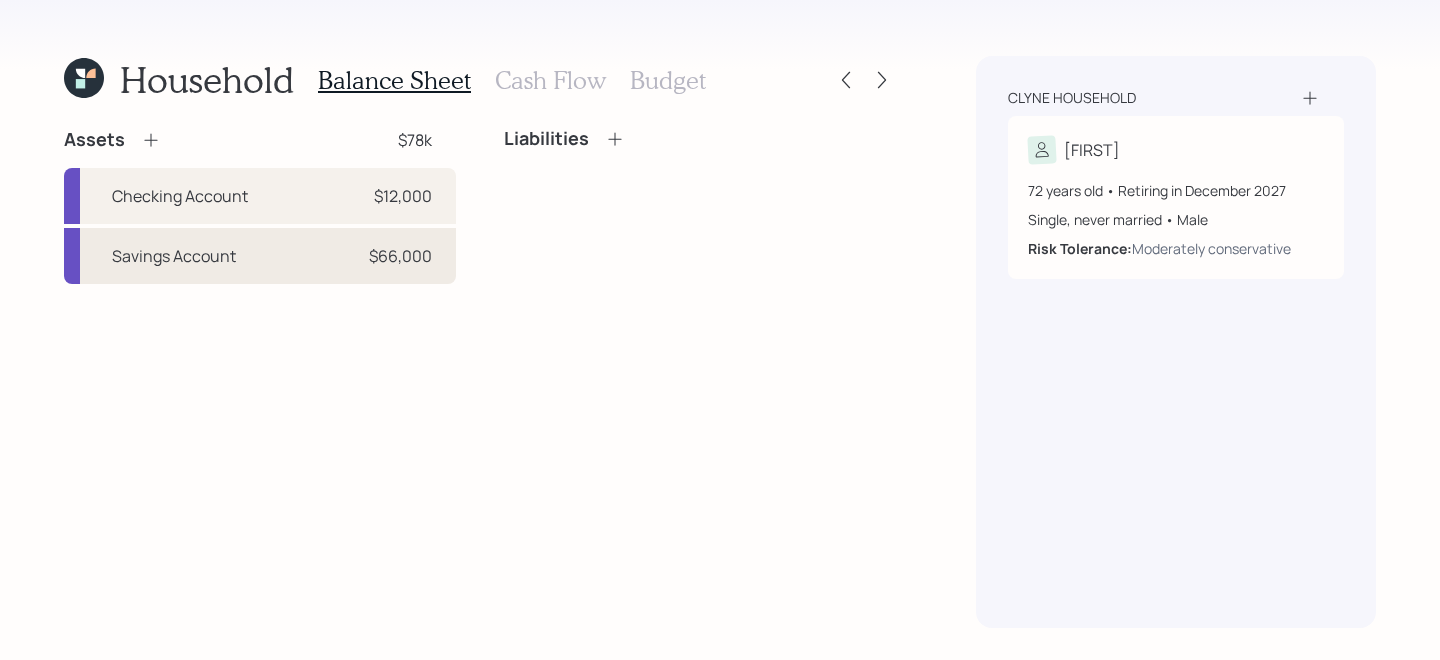 click on "Savings Account $[AMOUNT]" at bounding box center [260, 256] 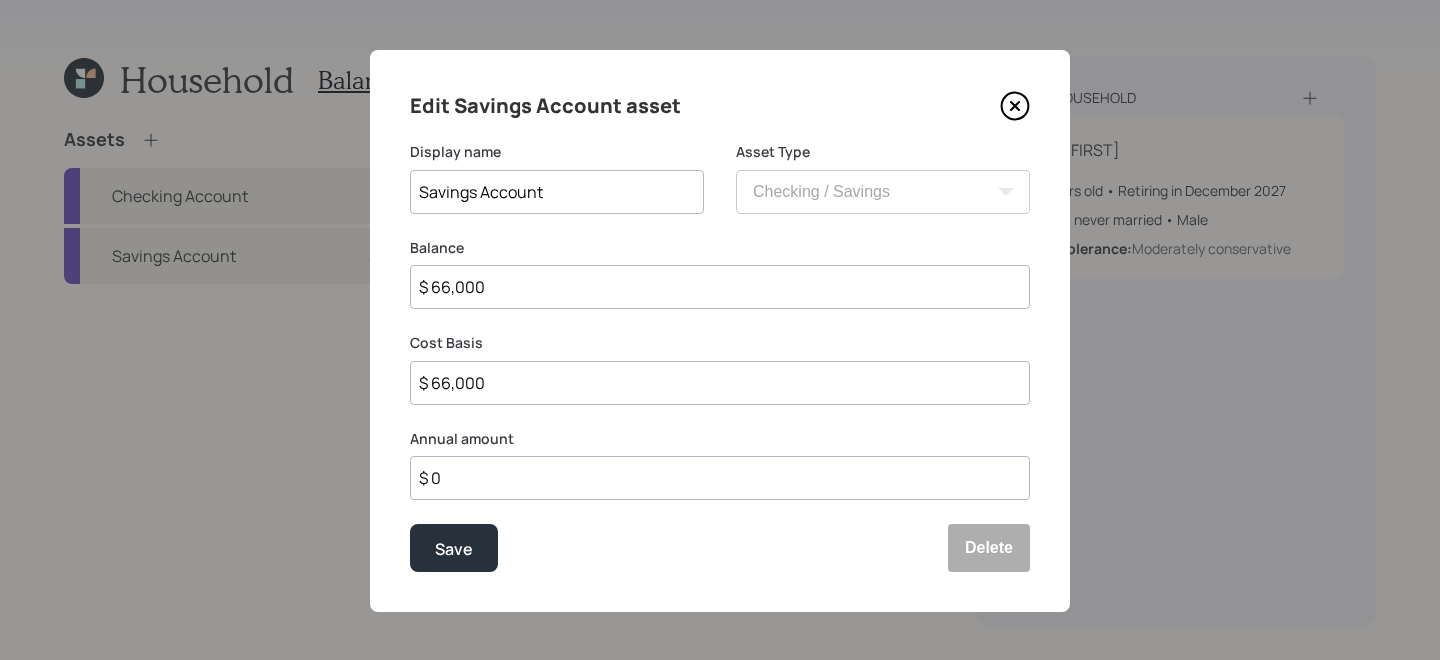 click on "$ 0" at bounding box center [720, 478] 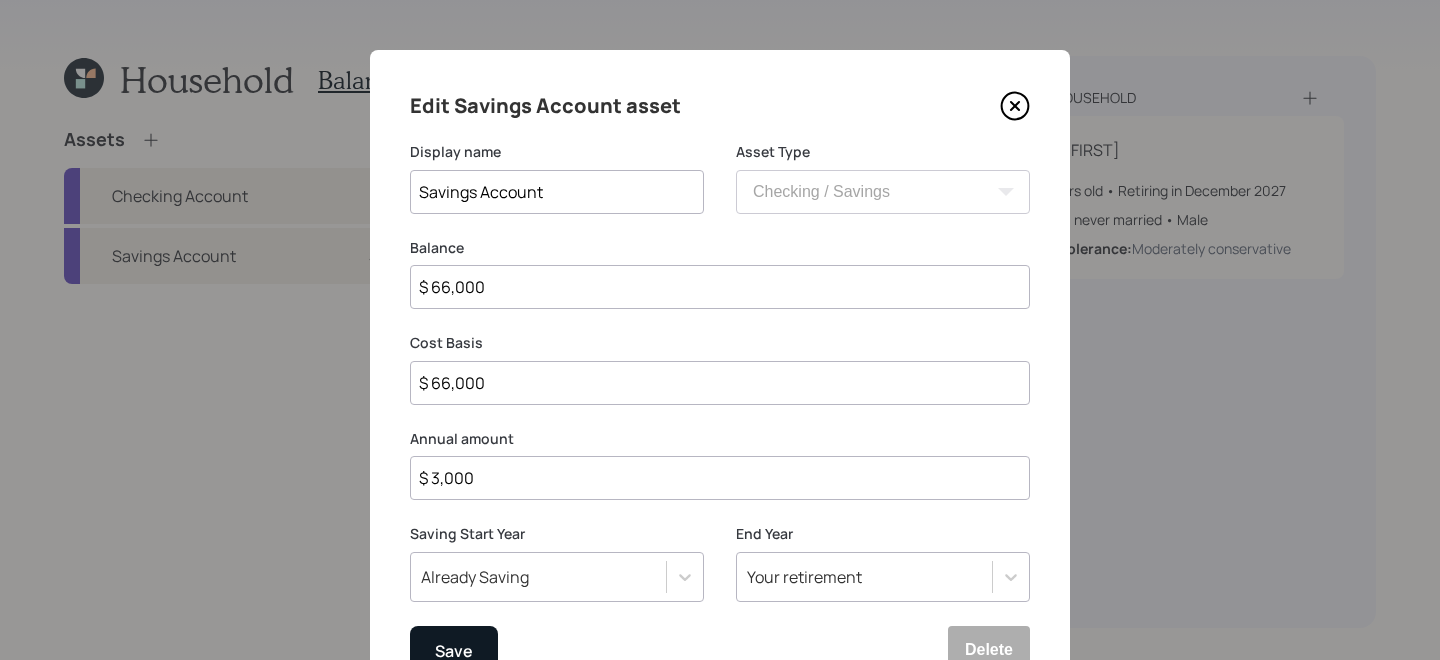 type on "$ 3,000" 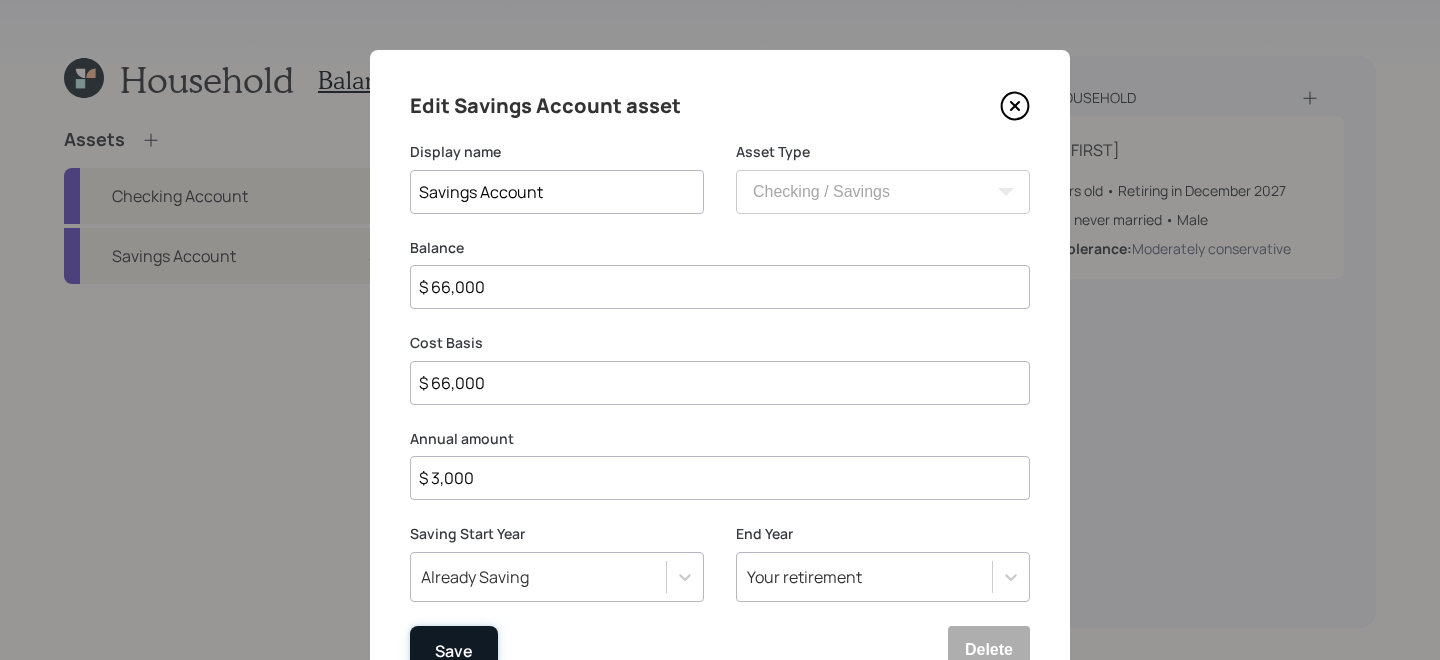 click on "Save" at bounding box center [454, 650] 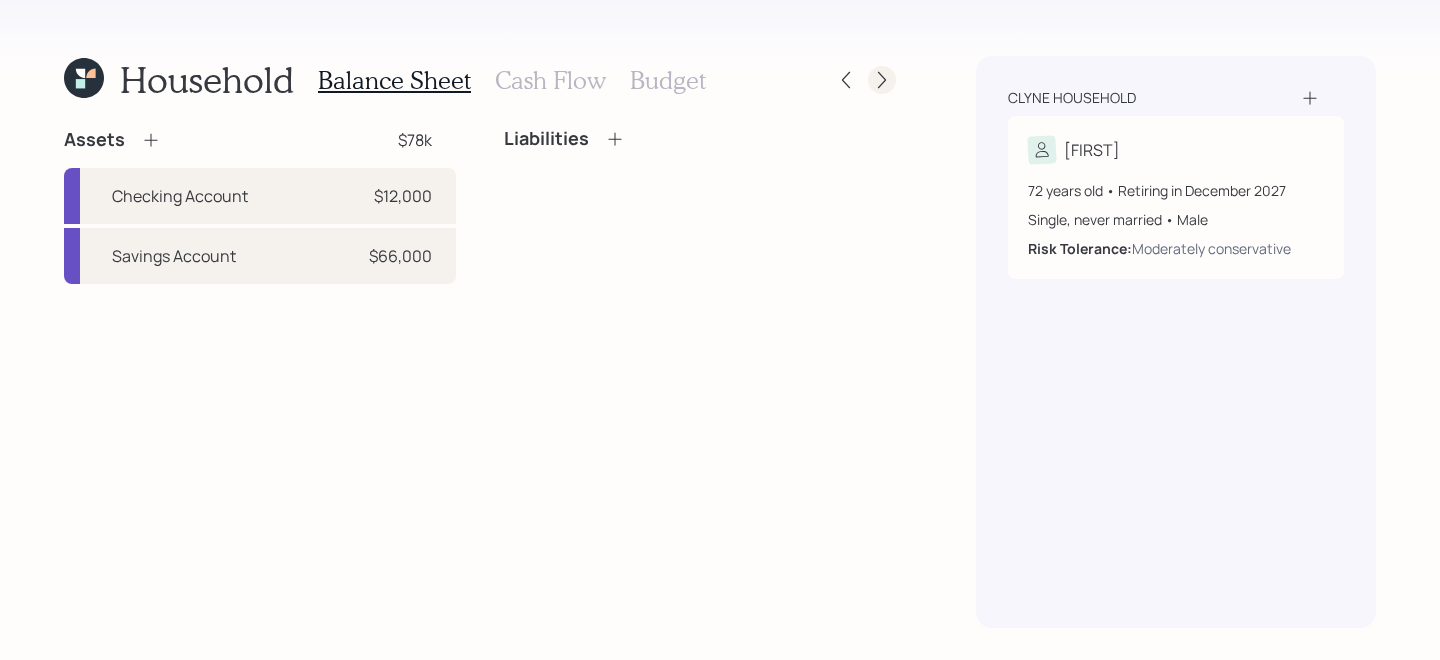 click 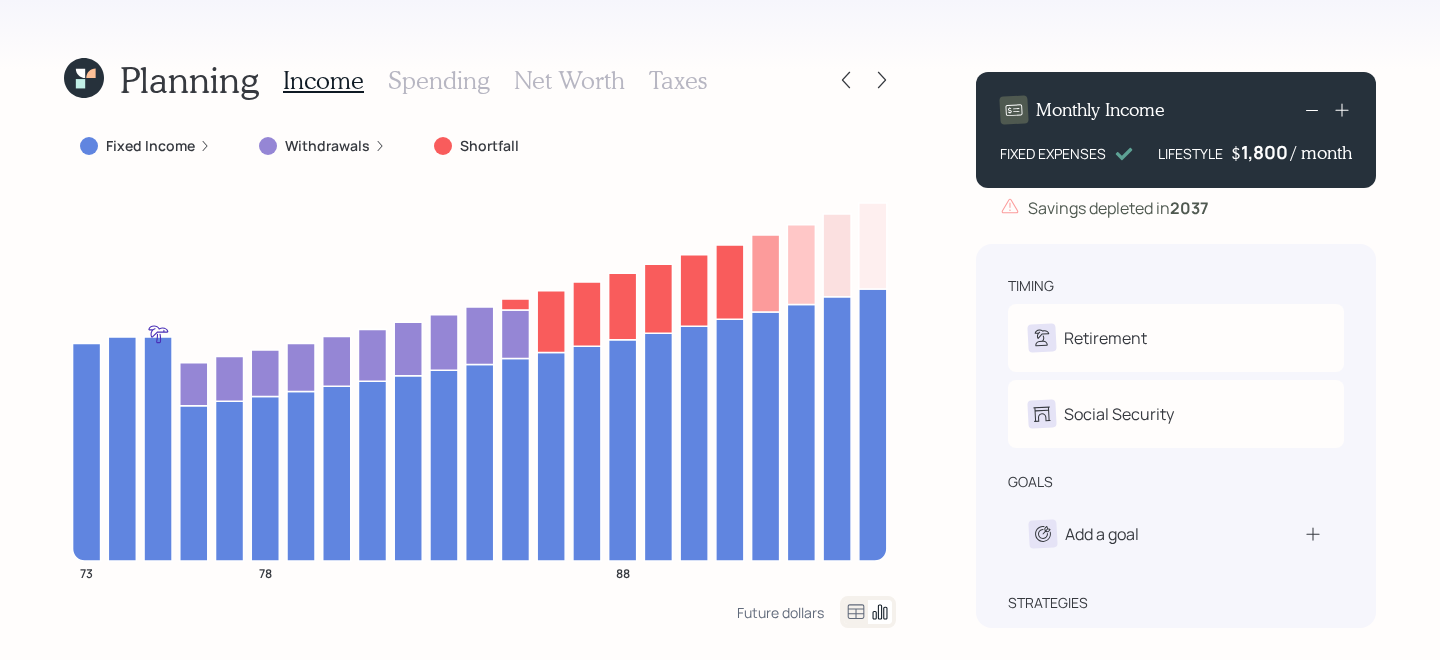click 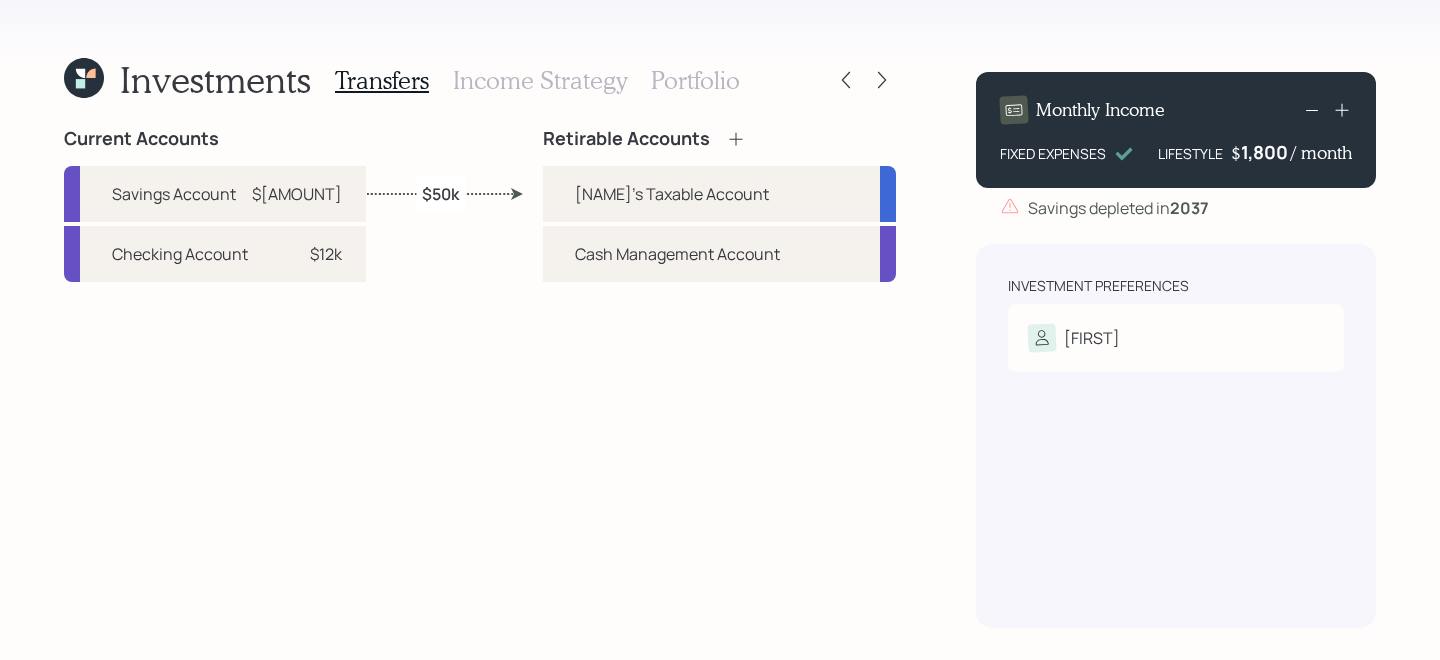 drag, startPoint x: 458, startPoint y: 188, endPoint x: 426, endPoint y: 205, distance: 36.23534 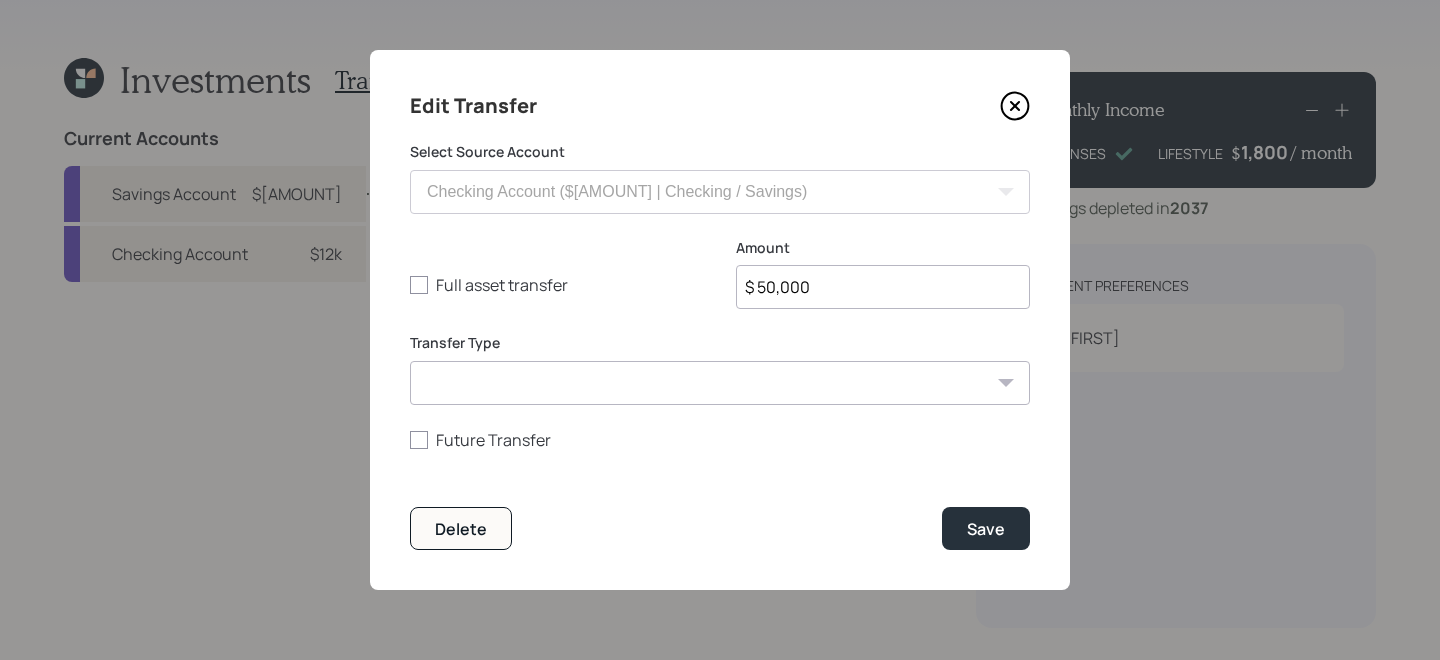 click 